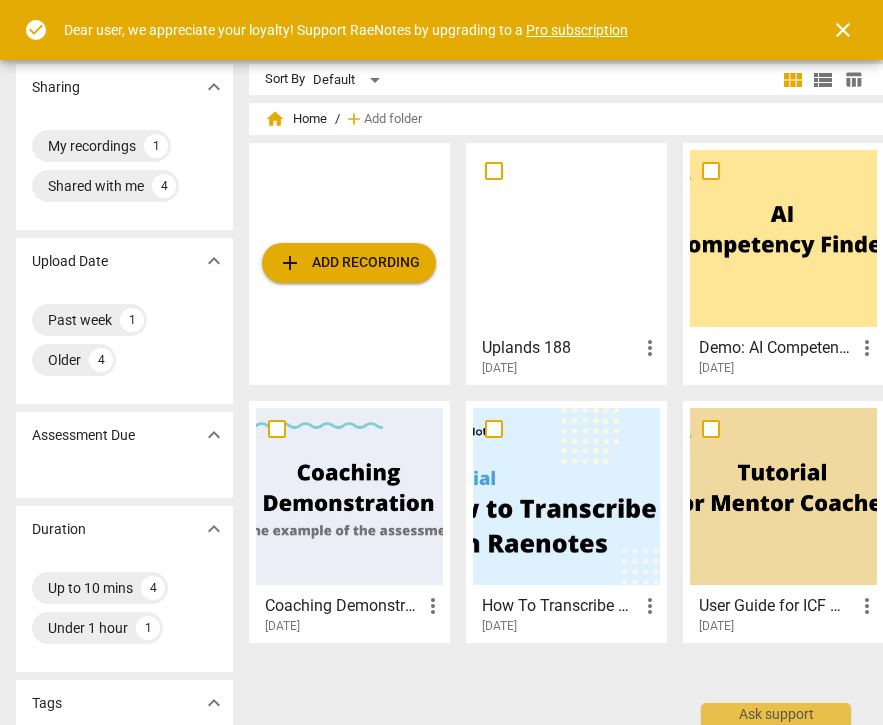 scroll, scrollTop: 0, scrollLeft: 0, axis: both 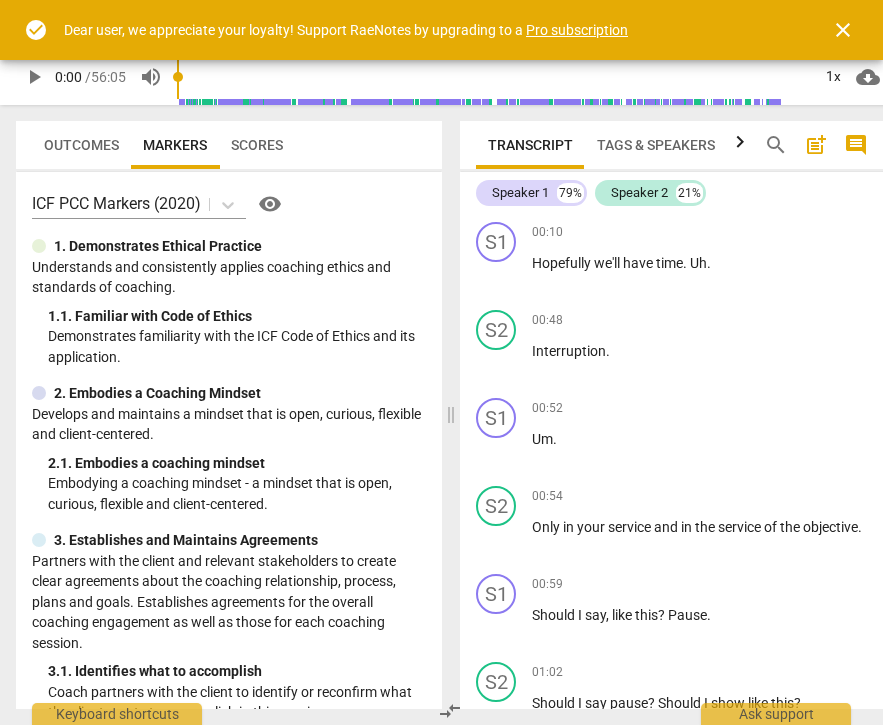 click on "Scores" at bounding box center (257, 145) 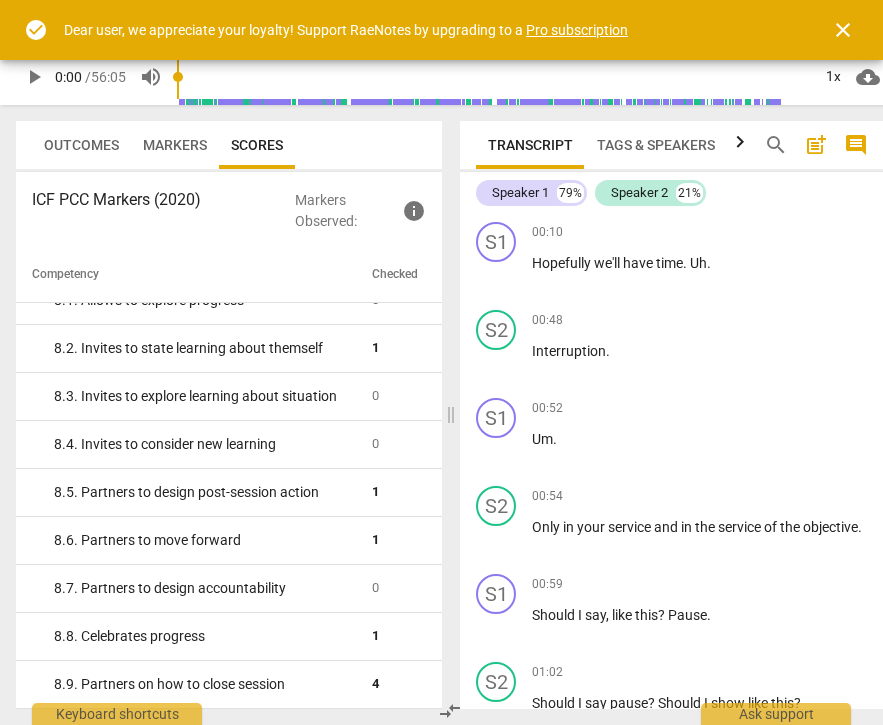 scroll, scrollTop: 1867, scrollLeft: 0, axis: vertical 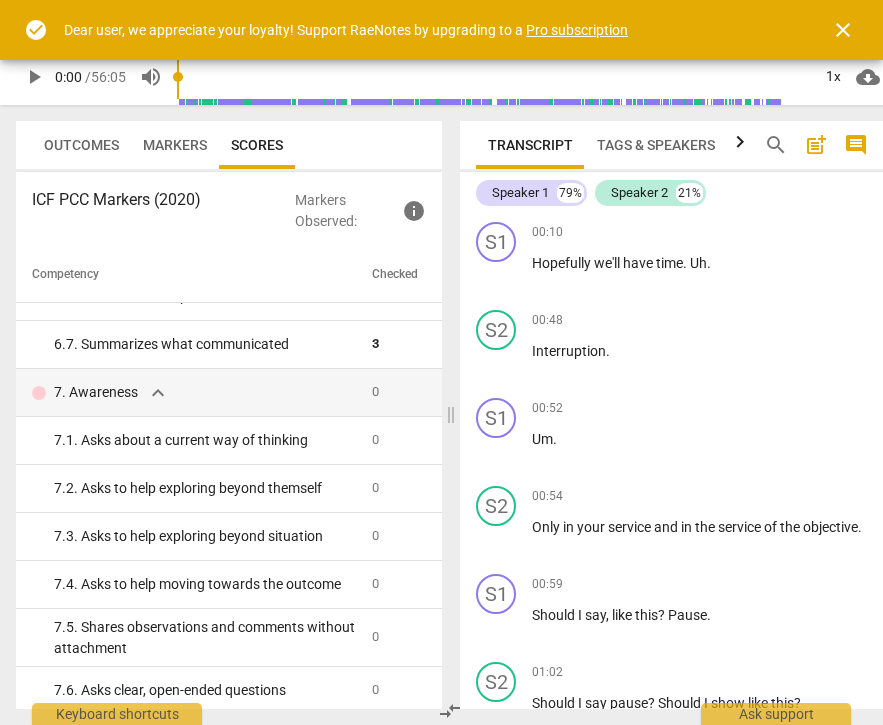 click on "close" at bounding box center [843, 30] 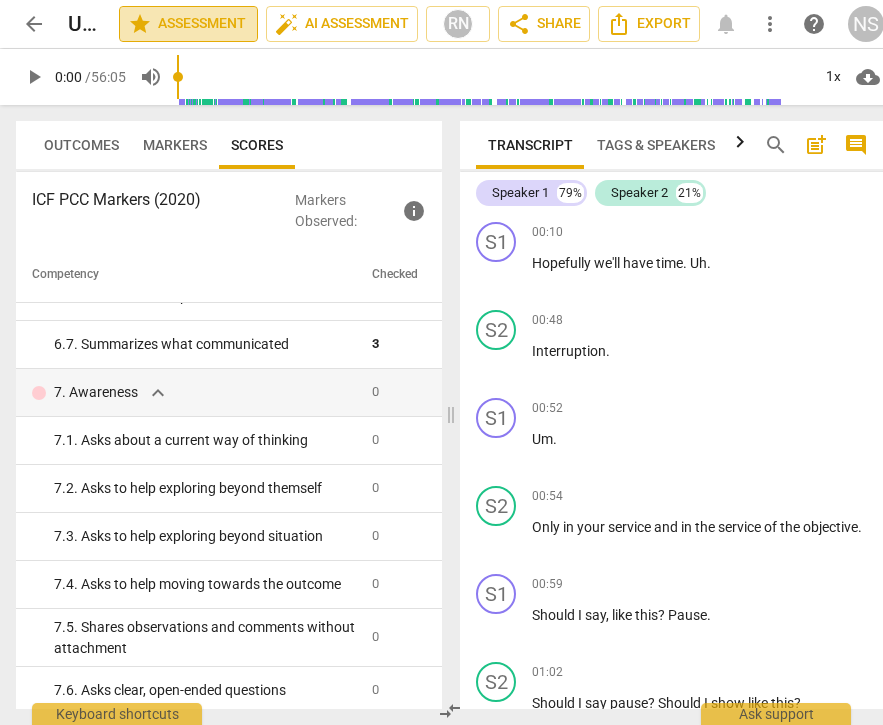 click on "star    Assessment" at bounding box center [188, 24] 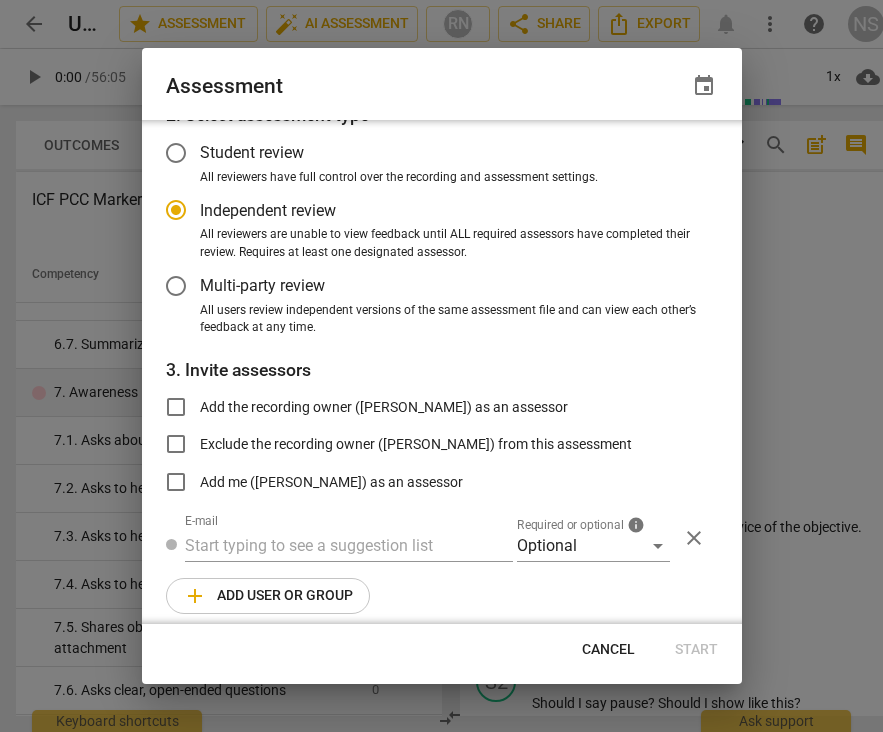 scroll, scrollTop: 107, scrollLeft: 0, axis: vertical 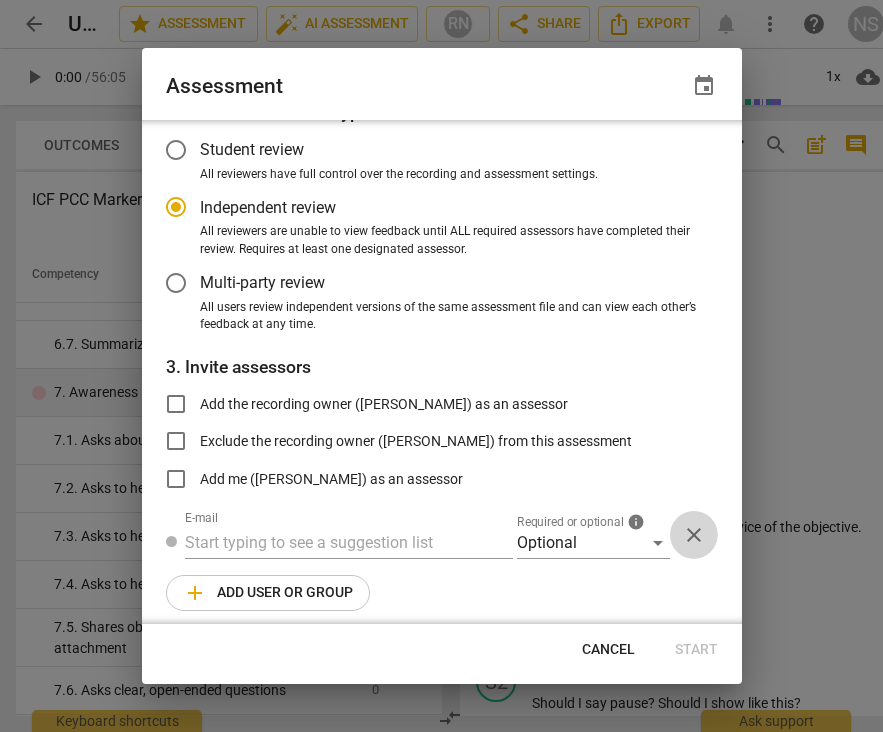 click on "close" at bounding box center [694, 535] 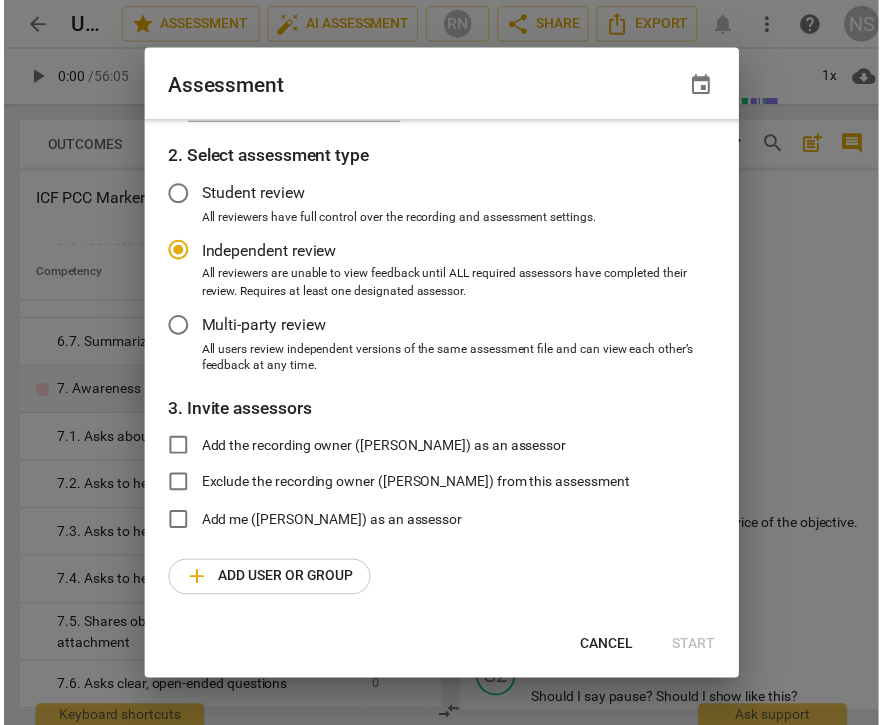 scroll, scrollTop: 57, scrollLeft: 0, axis: vertical 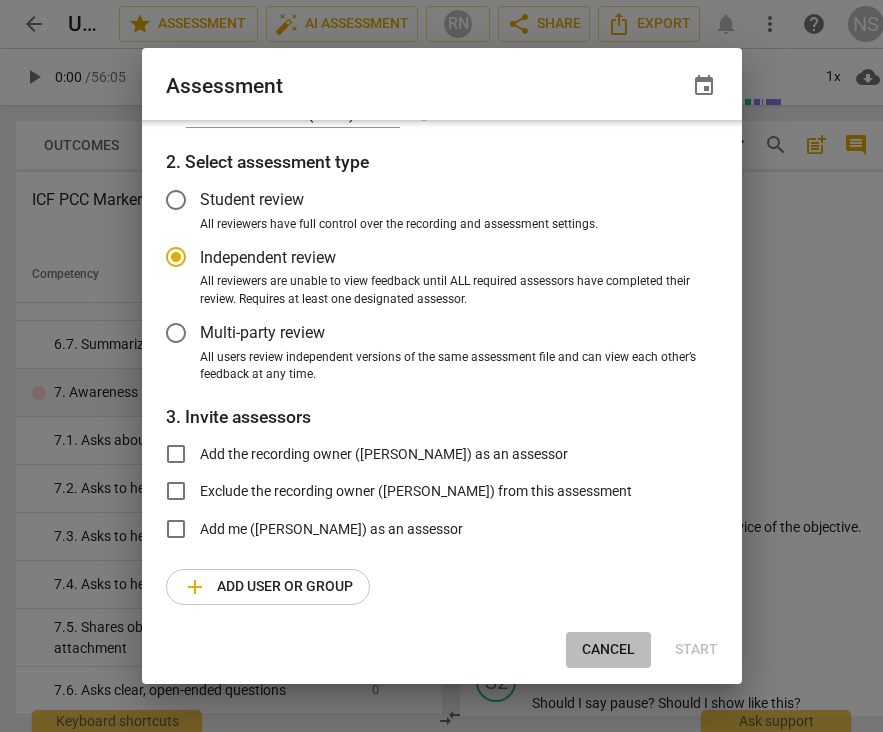 click on "Cancel" at bounding box center [608, 650] 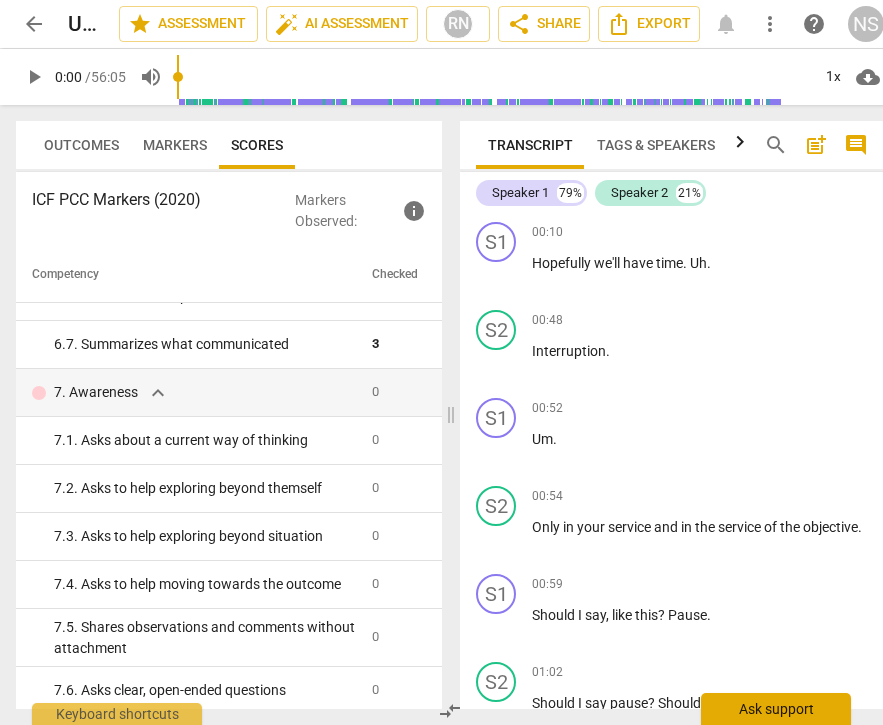 click on "Ask support" at bounding box center (776, 709) 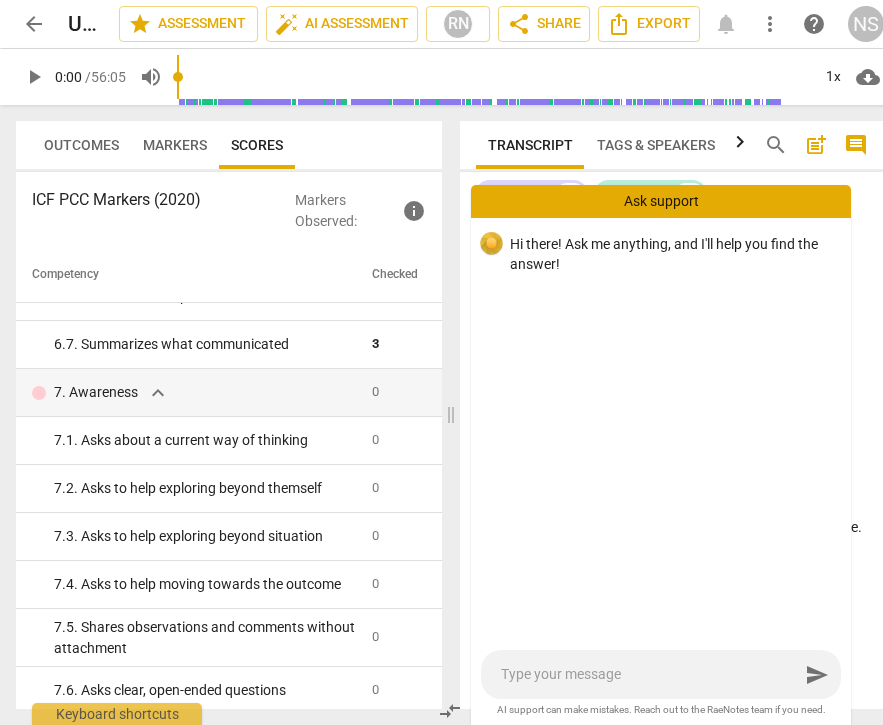 type on "Y" 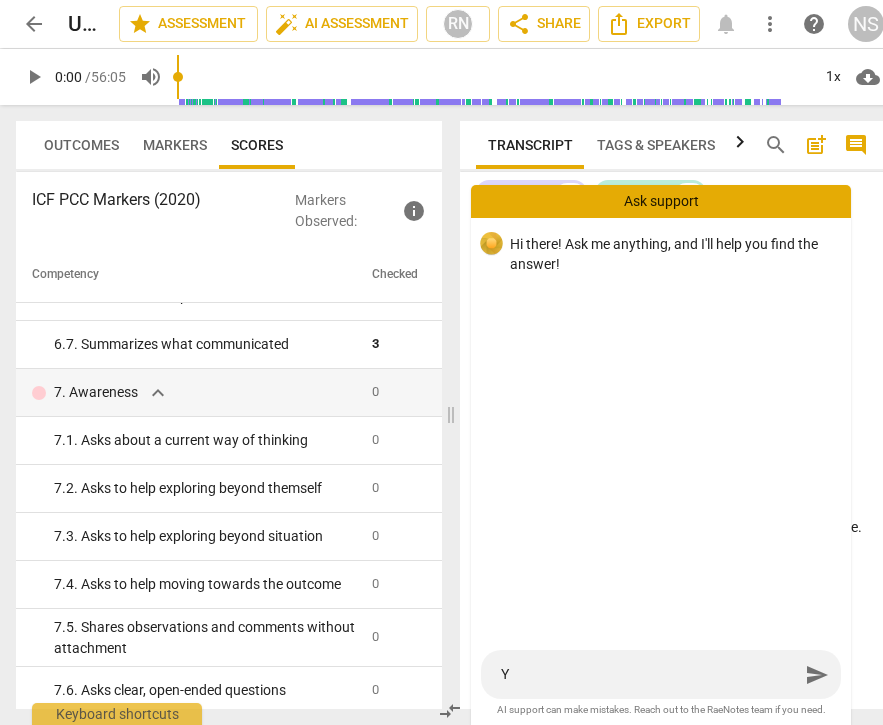 type on "Ye" 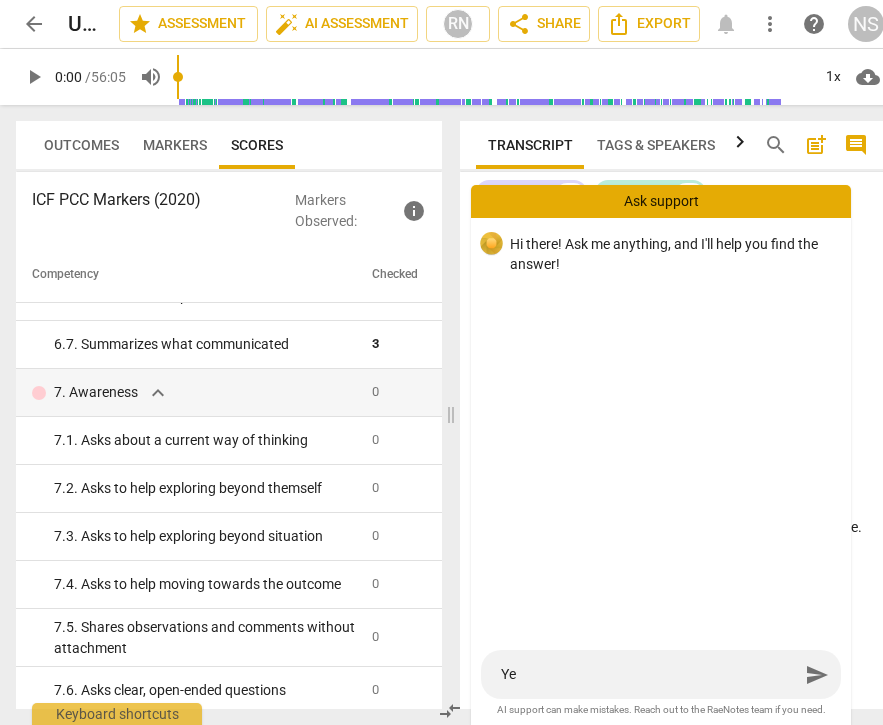type on "Yes" 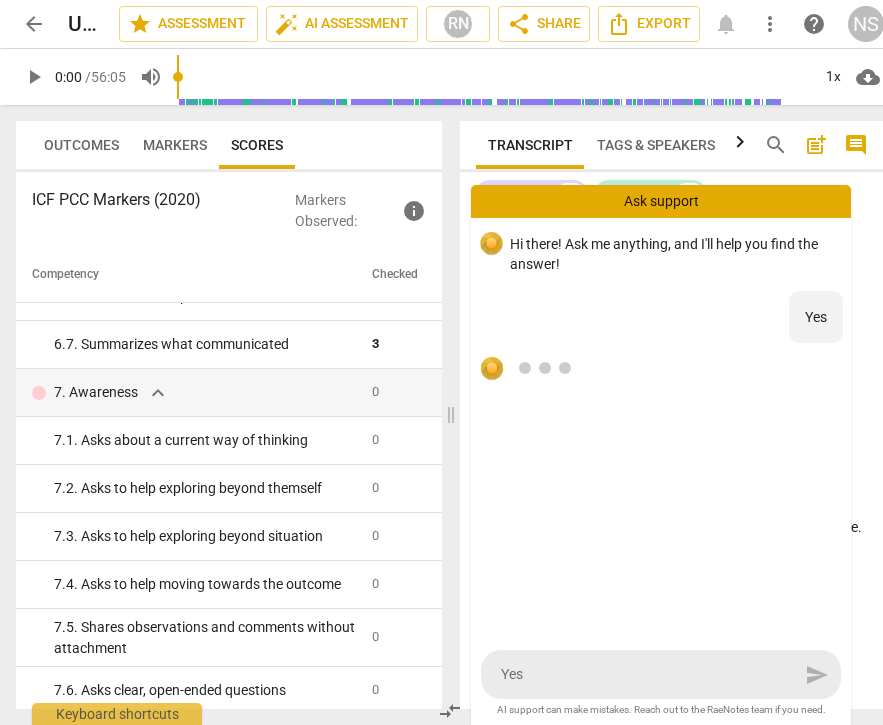 type on "Yes" 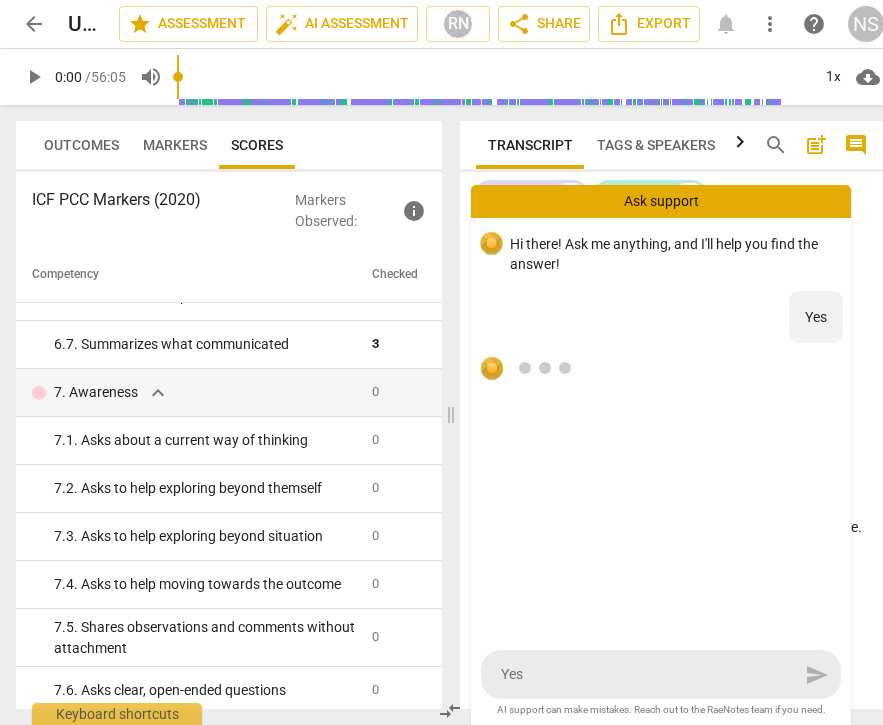 type 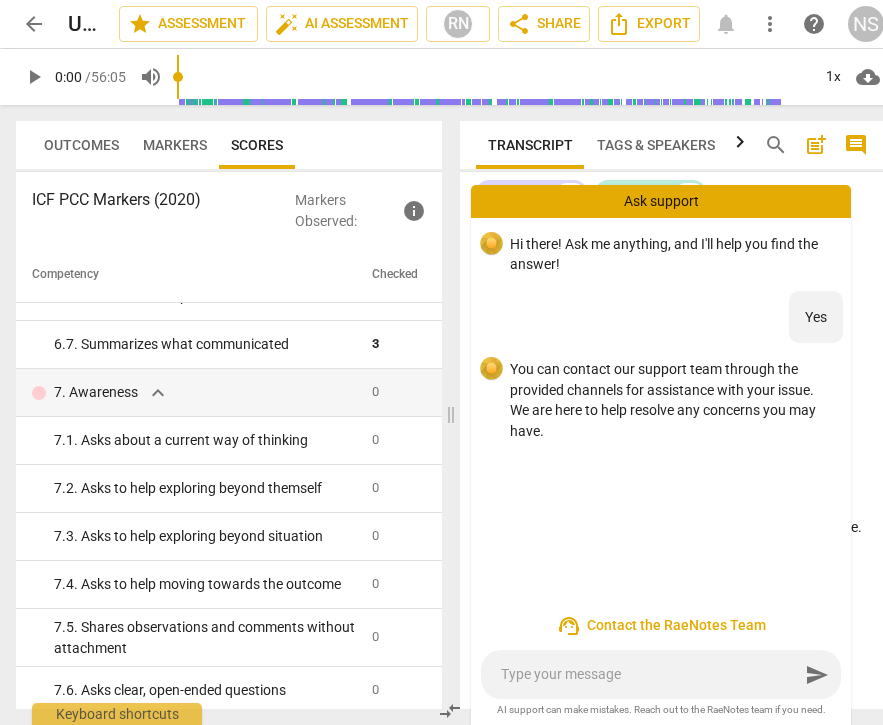 type on "I" 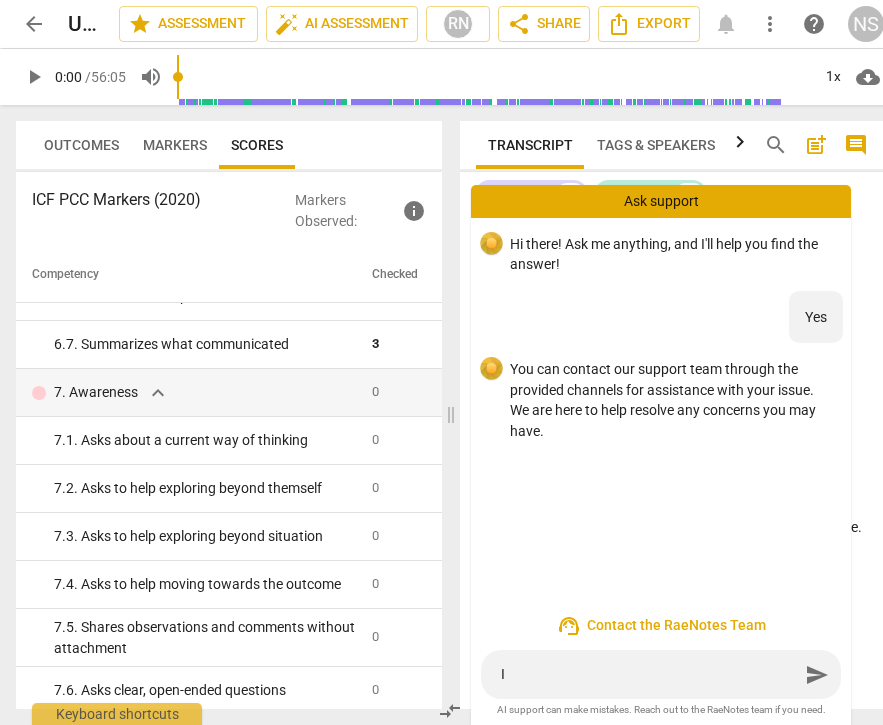 type on "I" 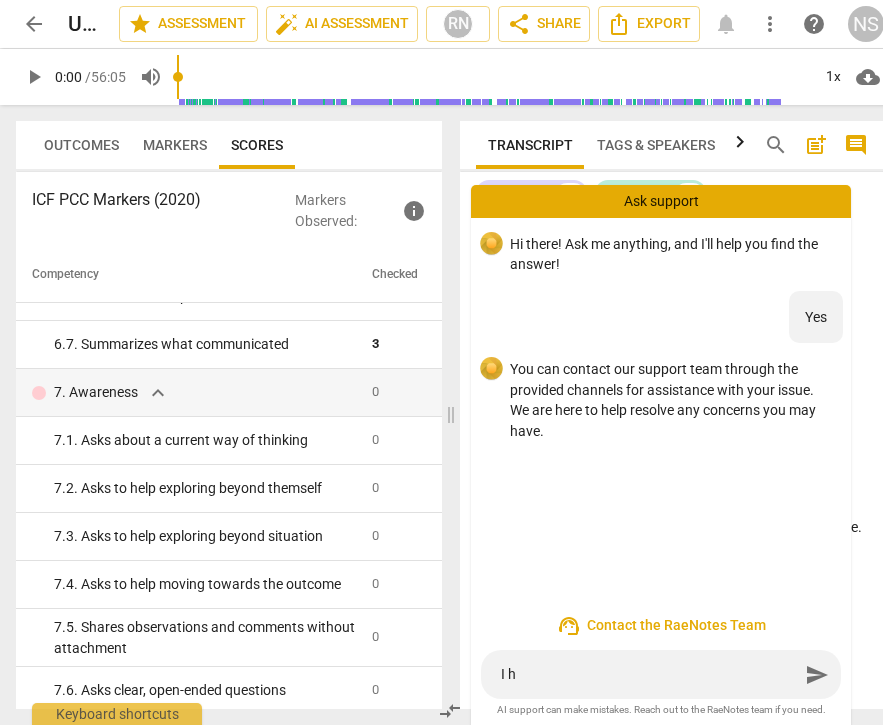 type on "I ha" 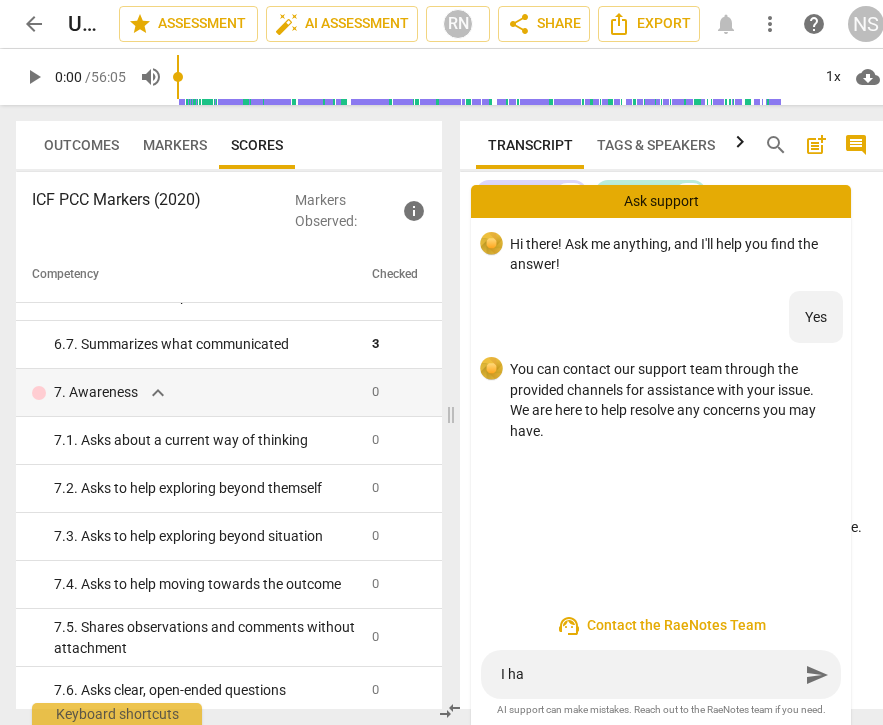 type on "I hav" 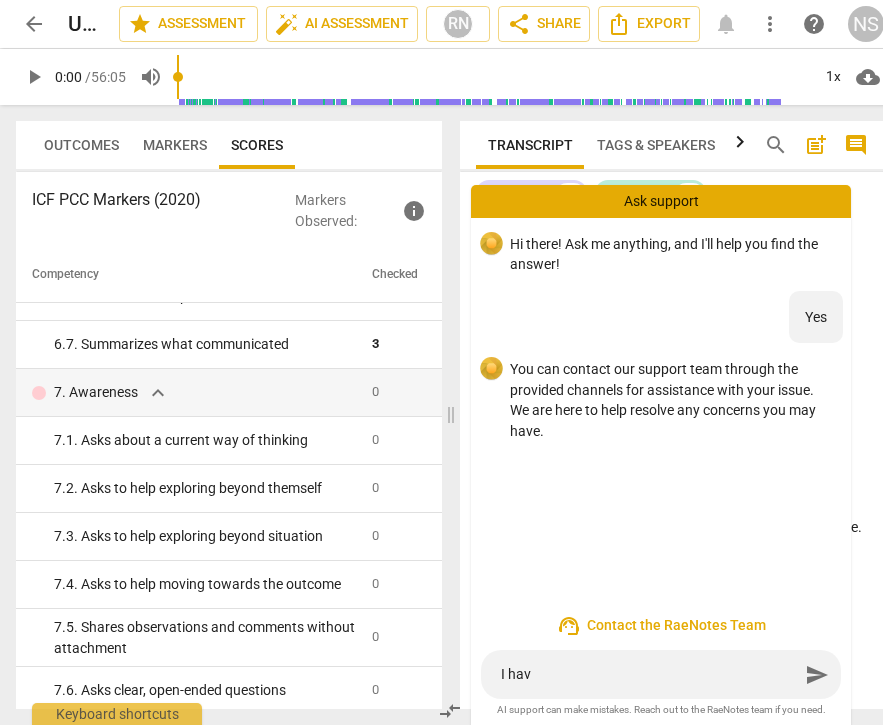 type on "I have" 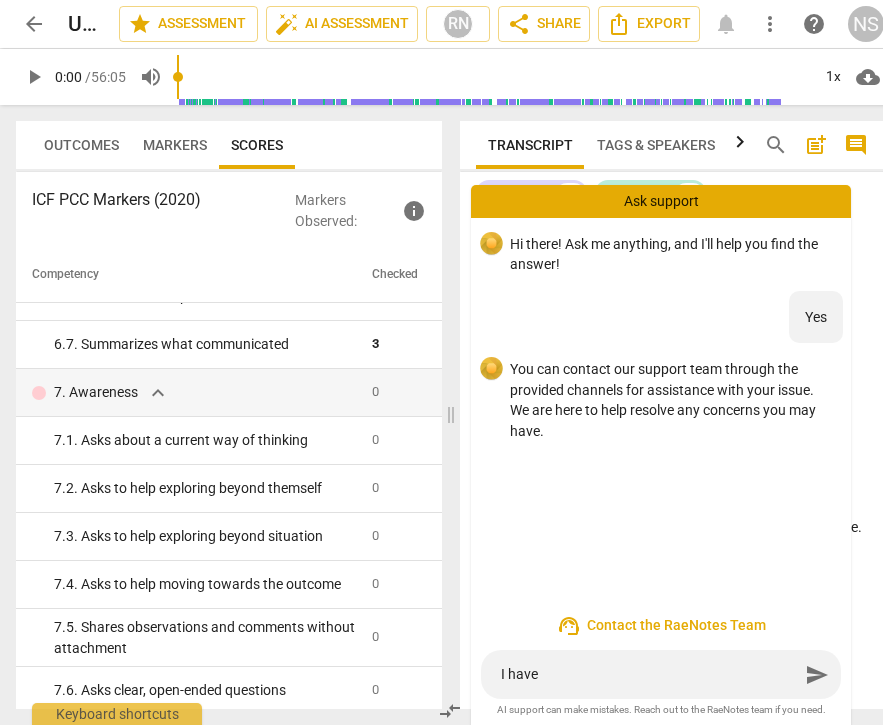 type on "I have" 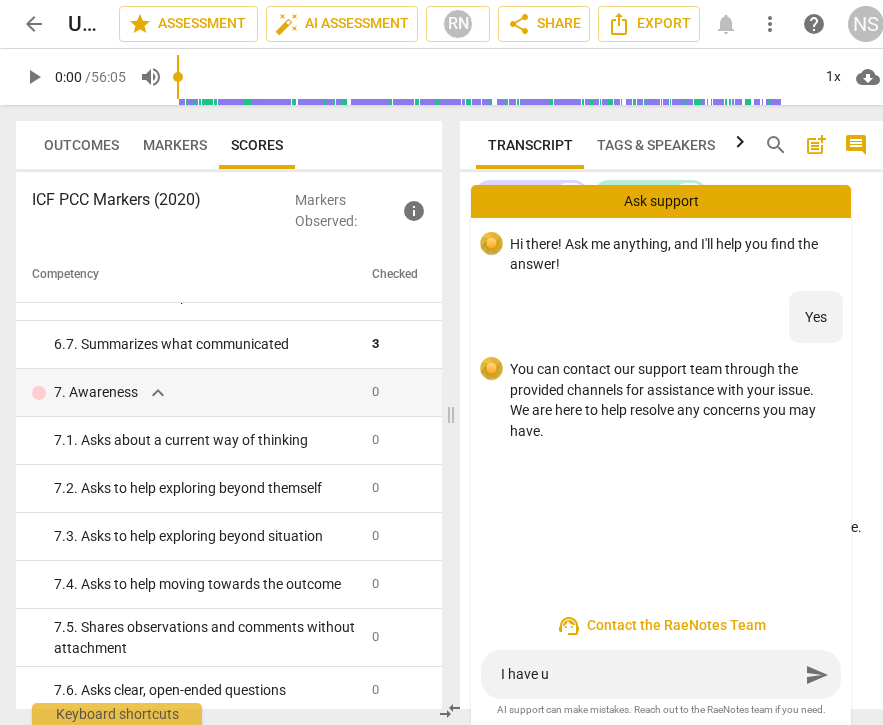 type on "I have up" 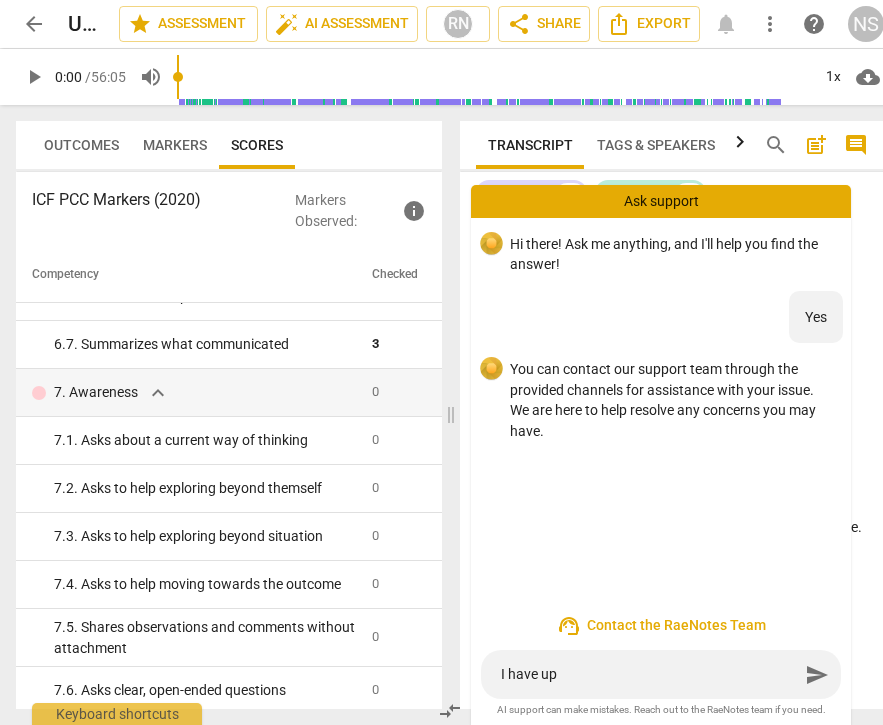 type on "I have upl" 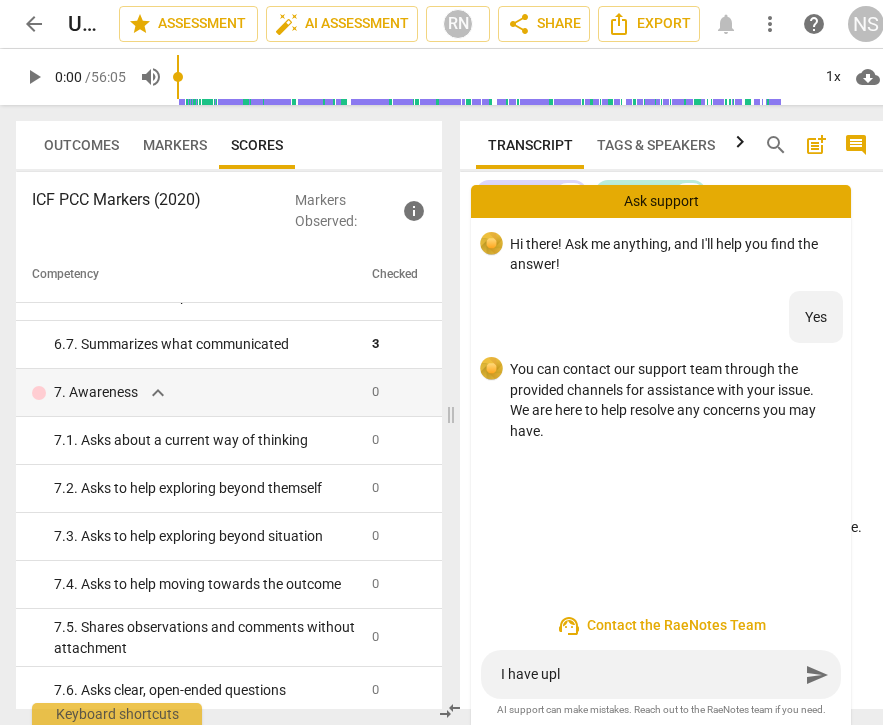 type on "I have uplo" 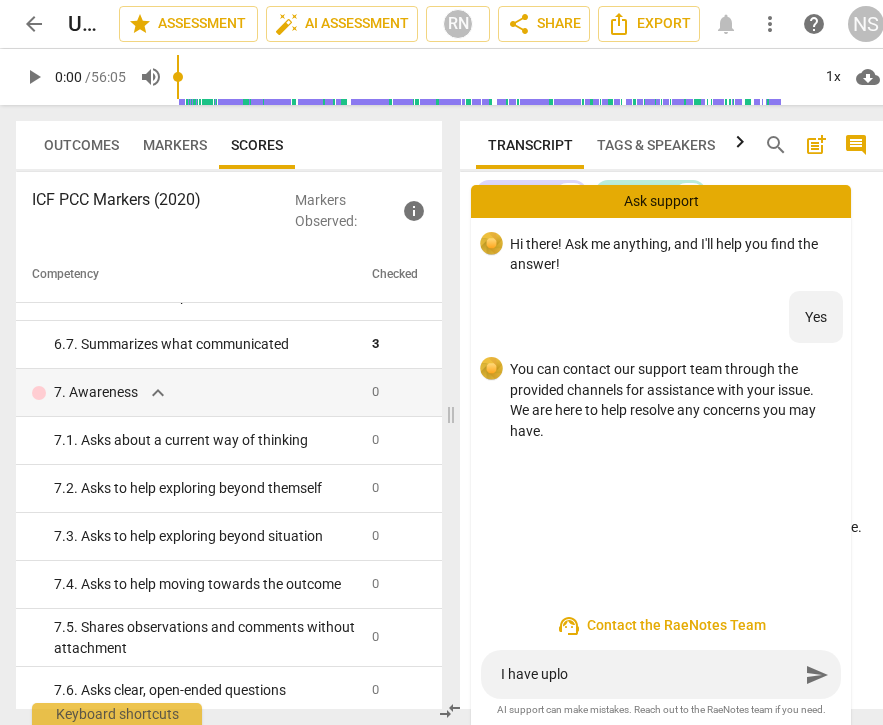 type on "I have uploa" 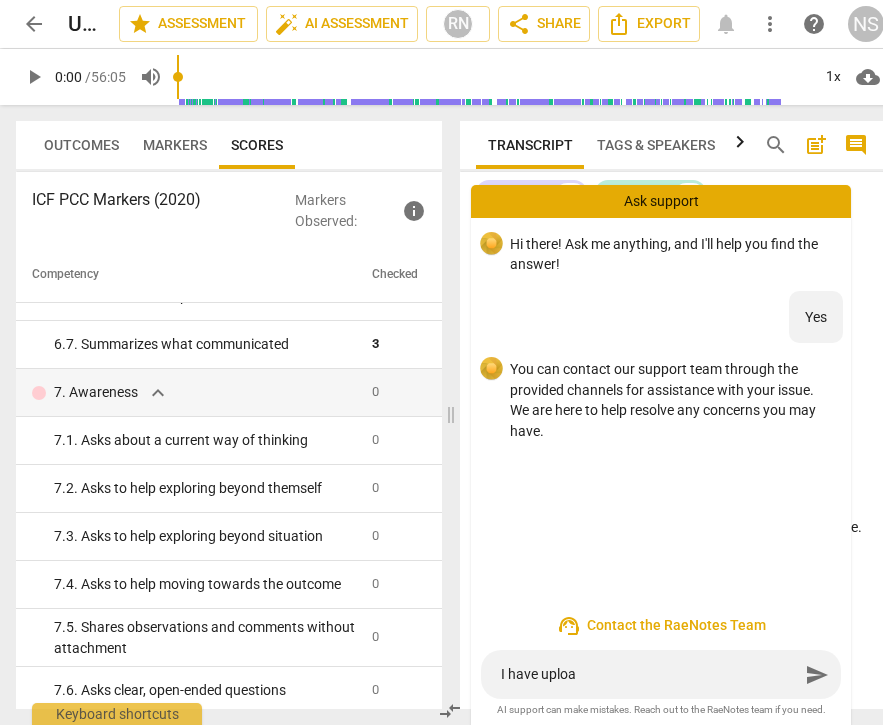 type on "I have upload" 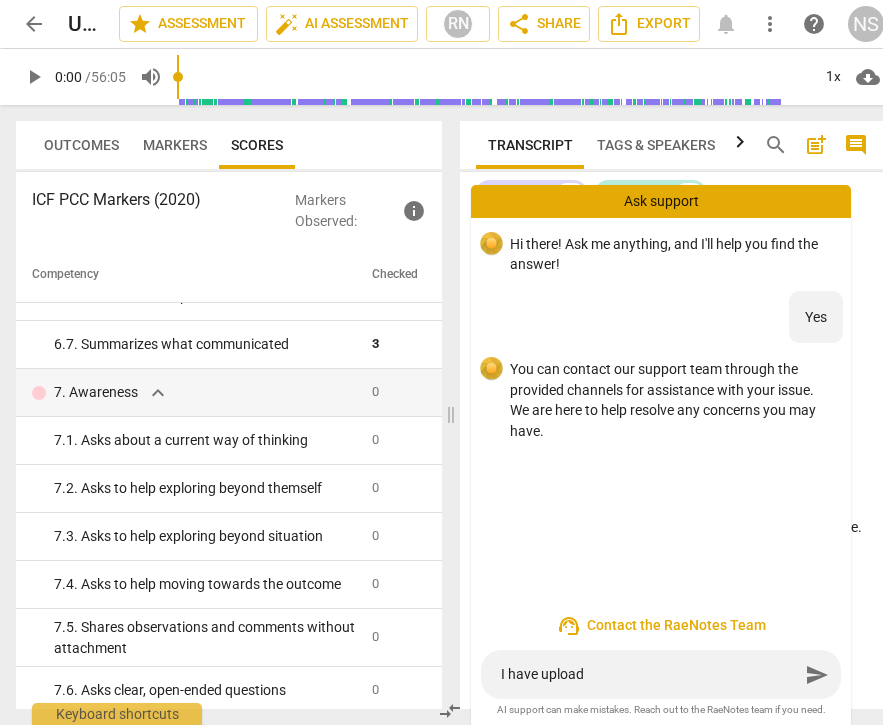type on "I have uploade" 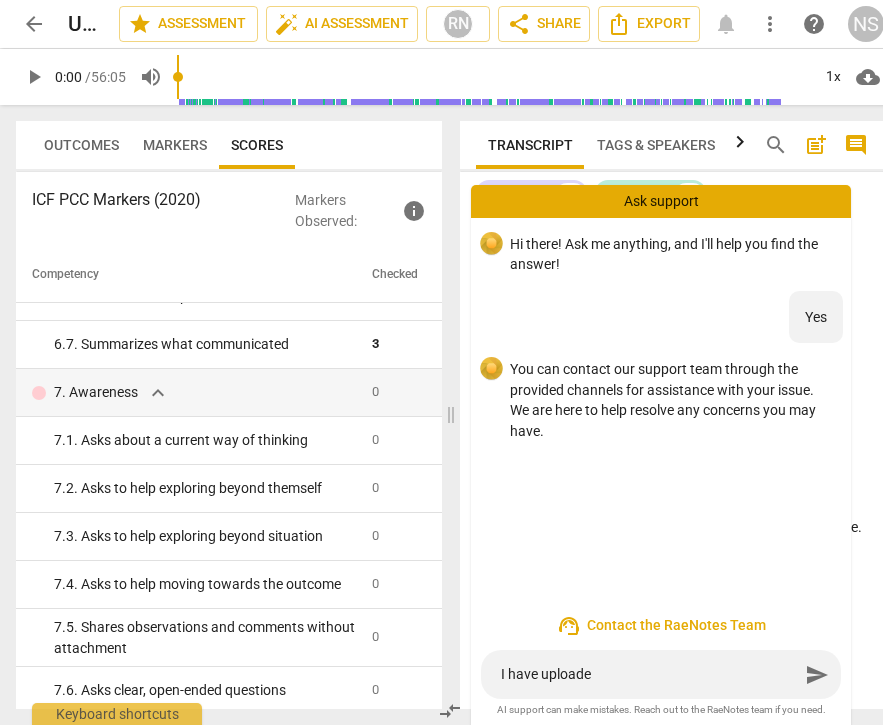 type on "I have uploaded" 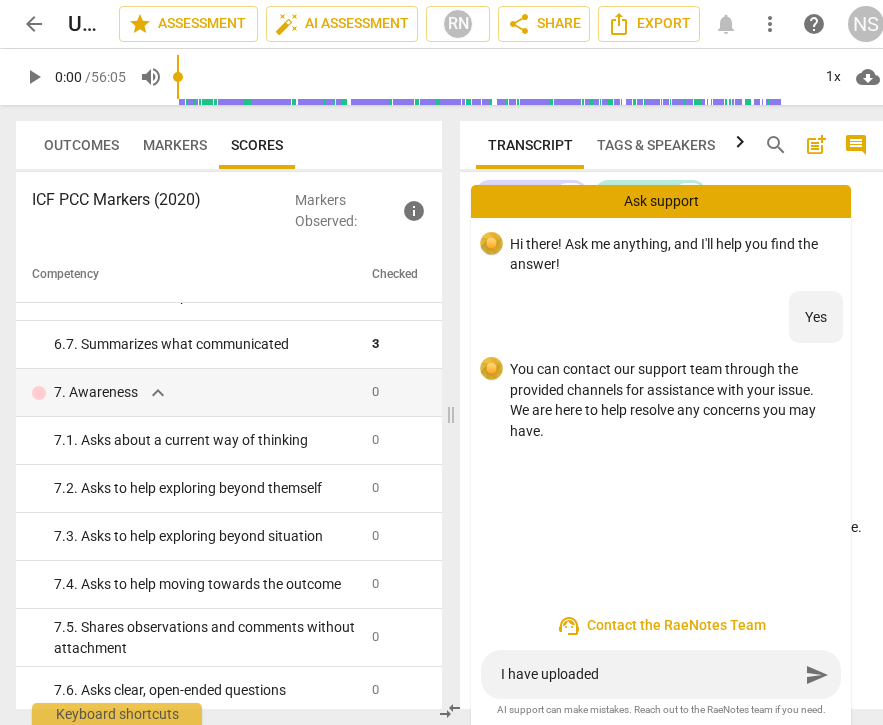 type on "I have uploaded" 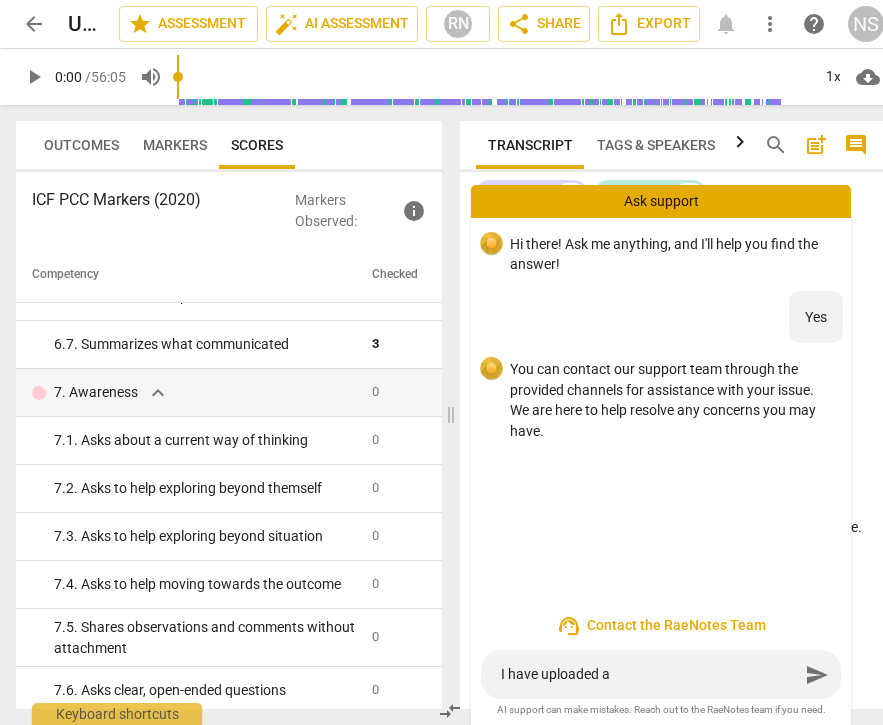 type on "I have uploaded a" 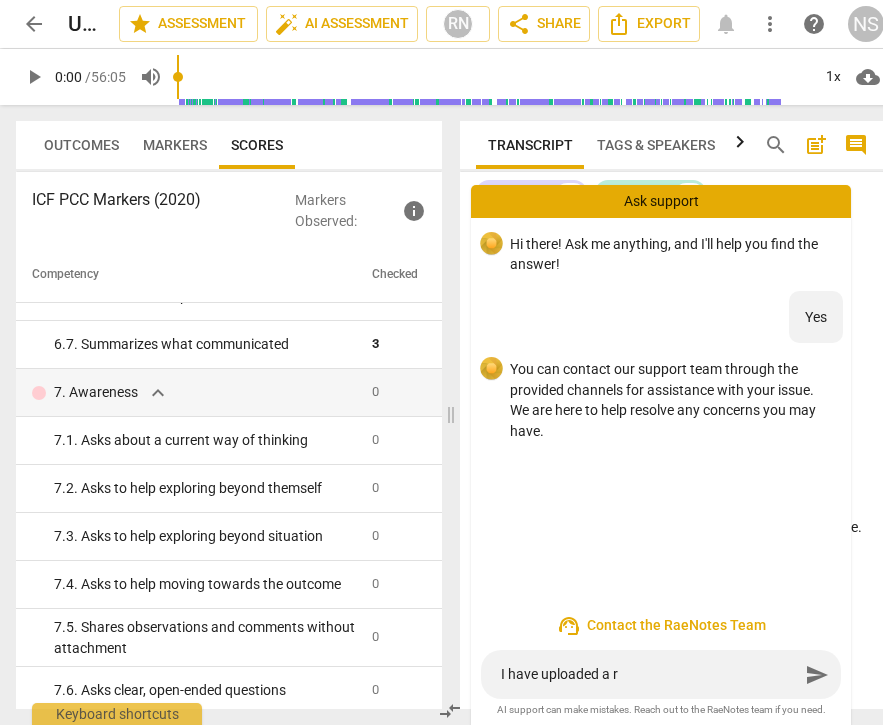 type on "I have uploaded a re" 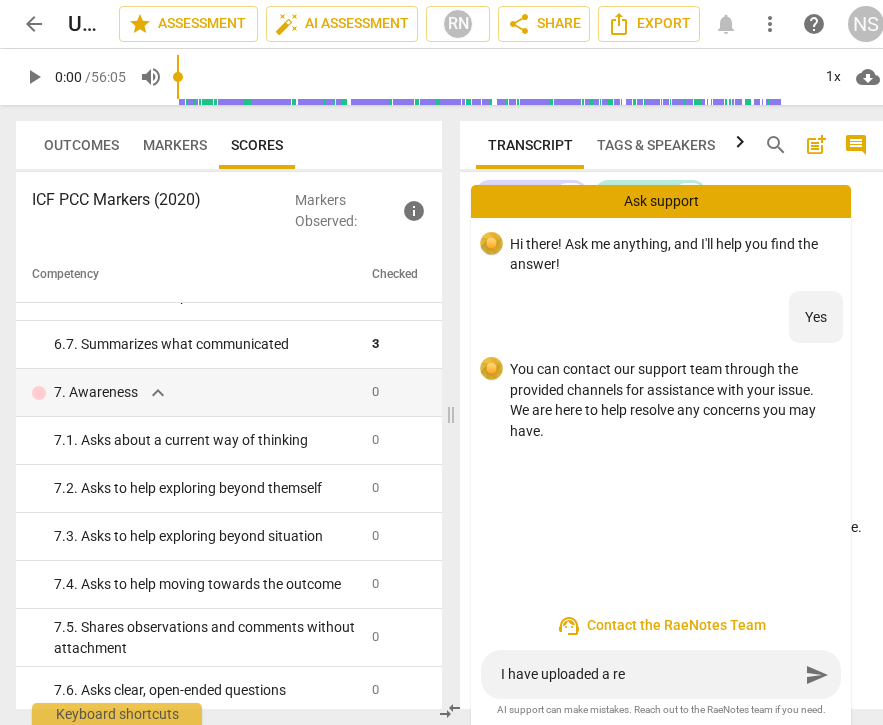type on "I have uploaded a rec" 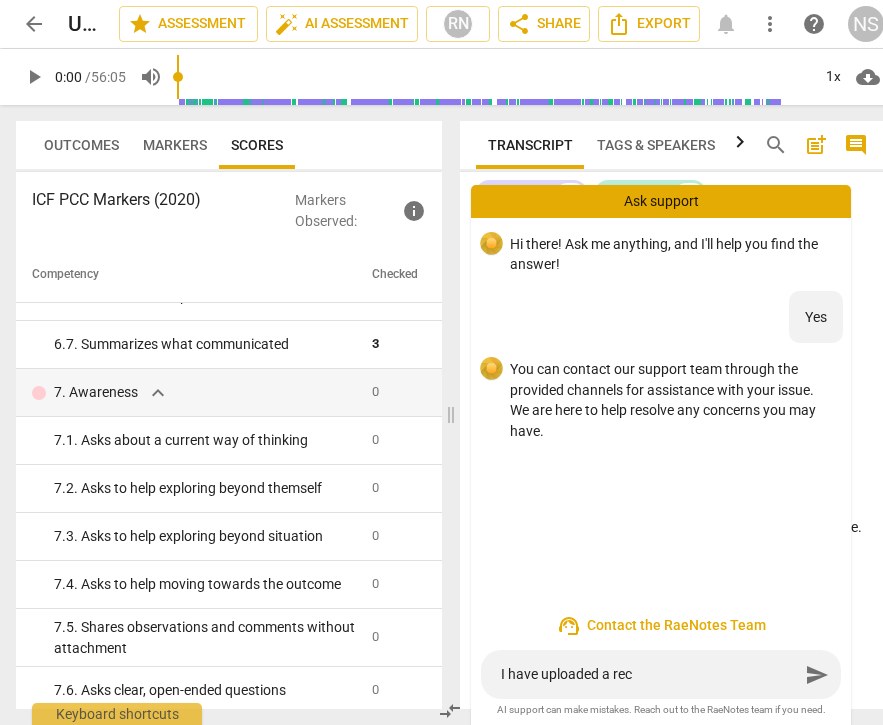 type on "I have uploaded a reco" 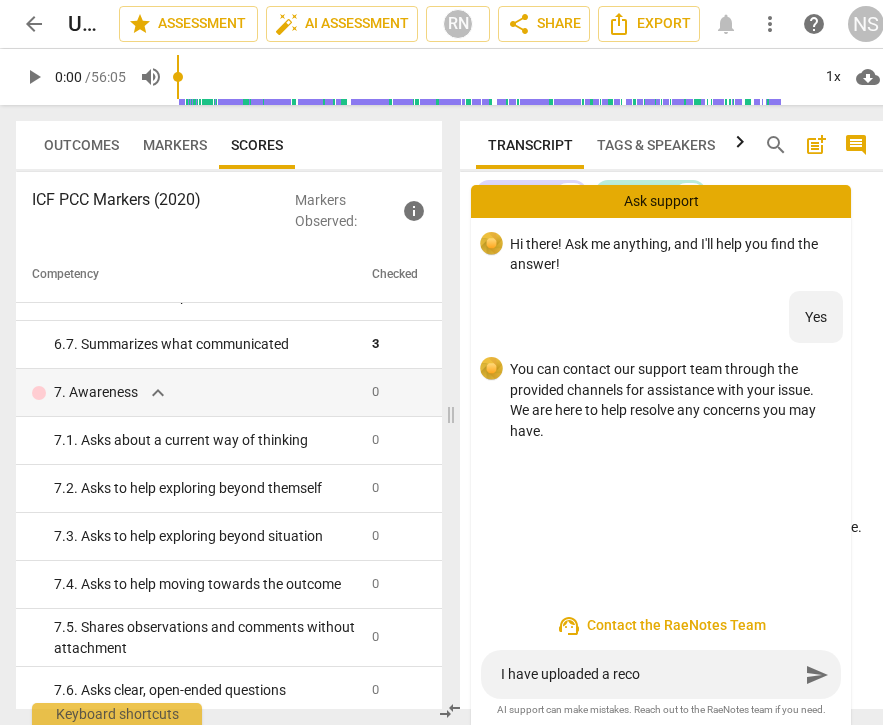 type on "I have uploaded a recor" 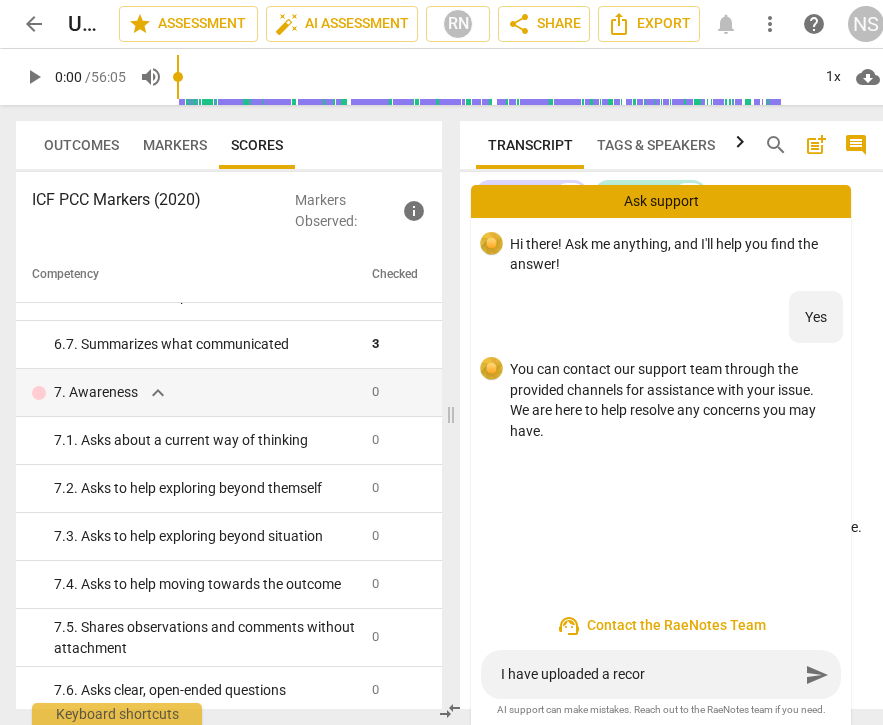 type on "I have uploaded a record" 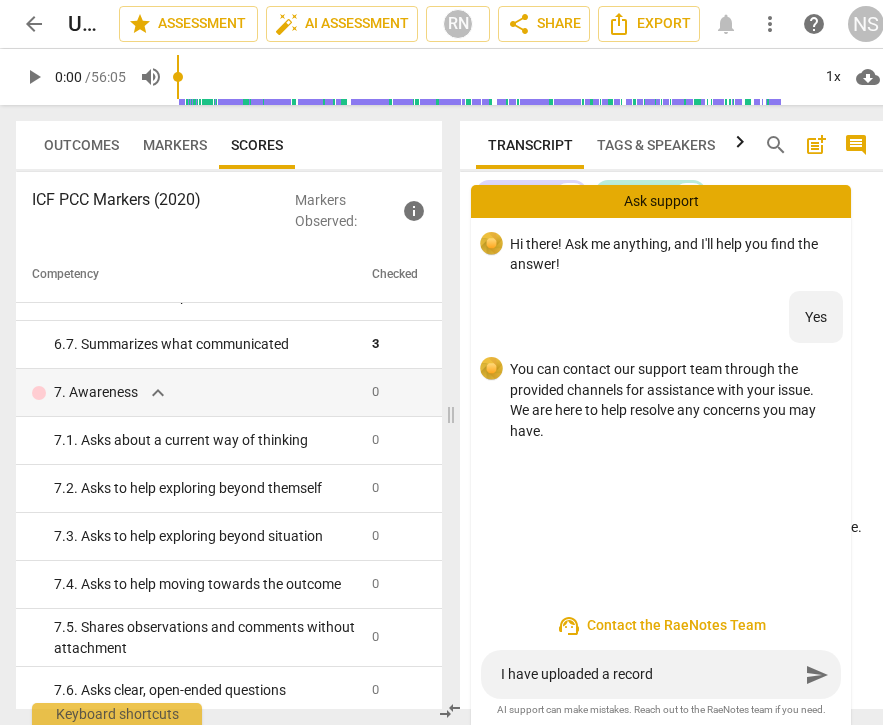 type on "I have uploaded a recordi" 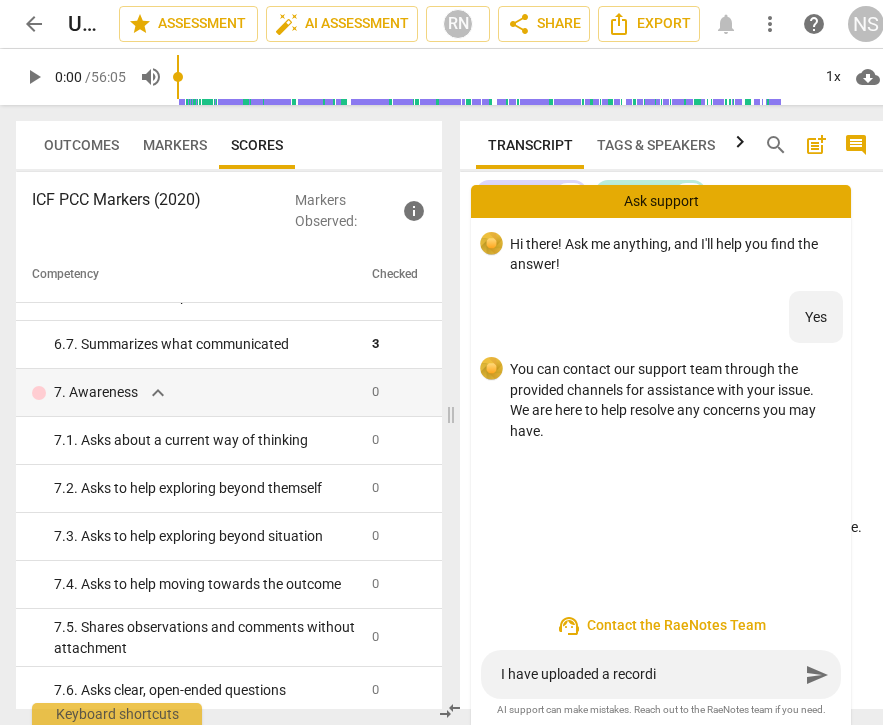 type on "I have uploaded a recordin" 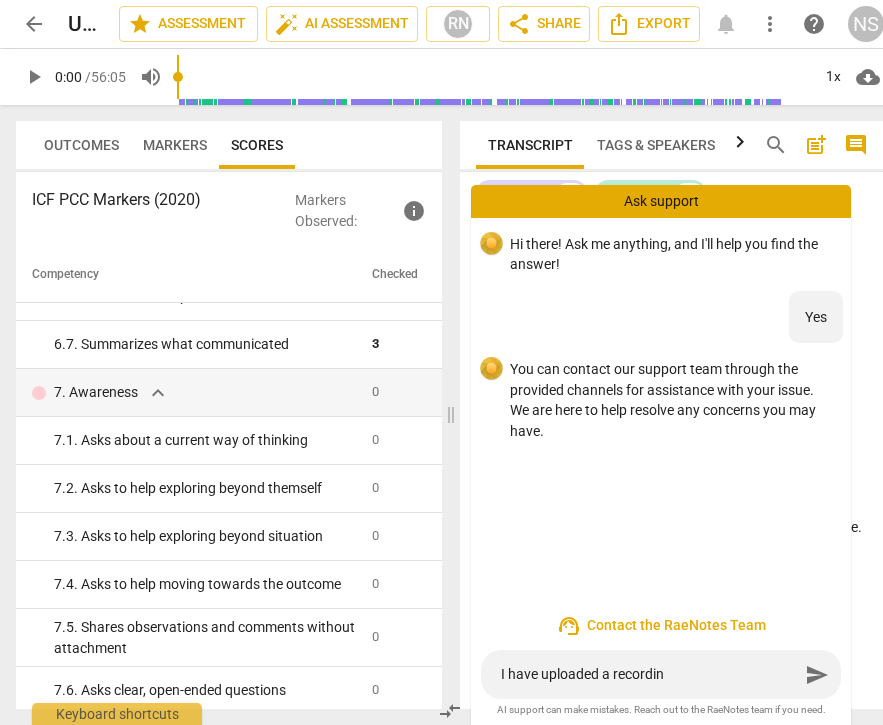 type on "I have uploaded a recording" 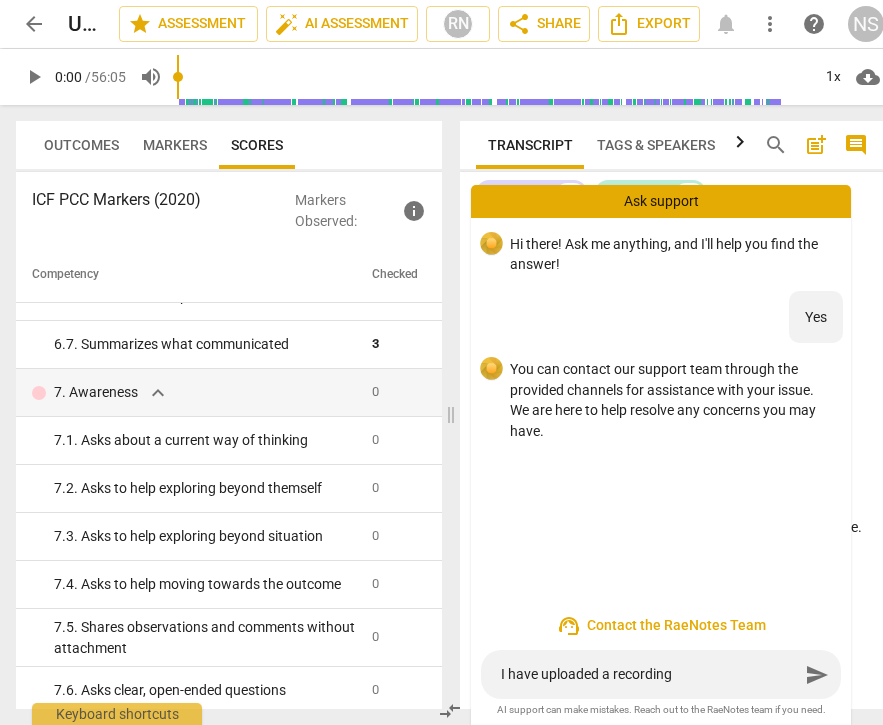 type on "I have uploaded a recording" 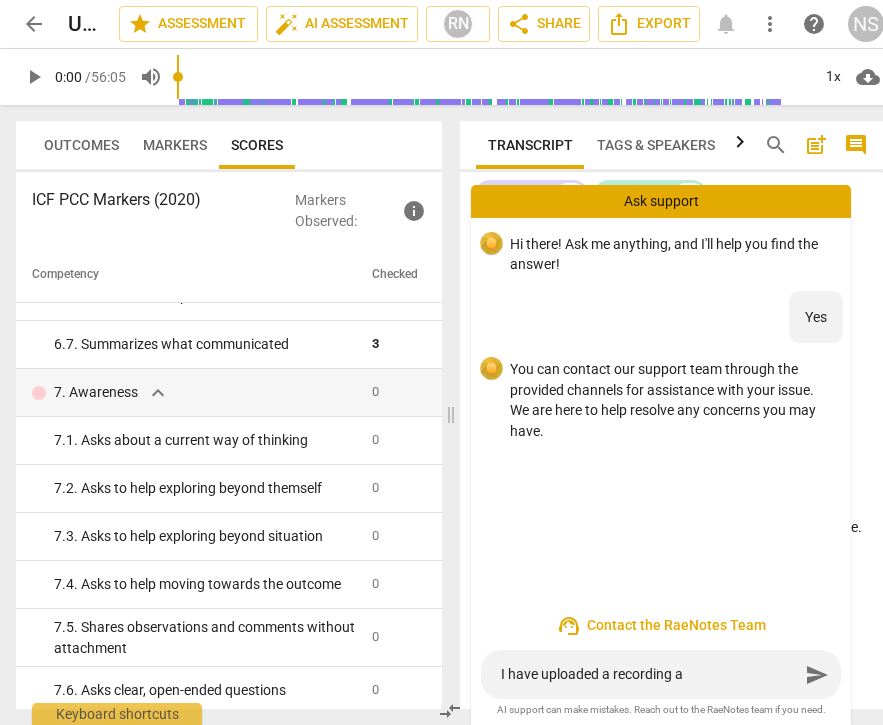 type on "I have uploaded a recording an" 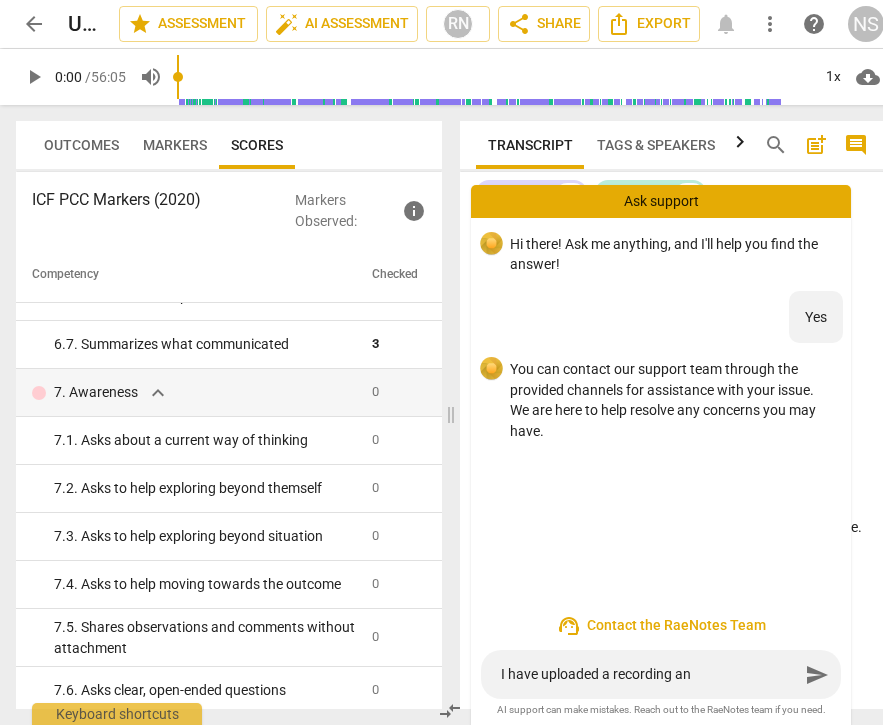 type on "I have uploaded a recording and" 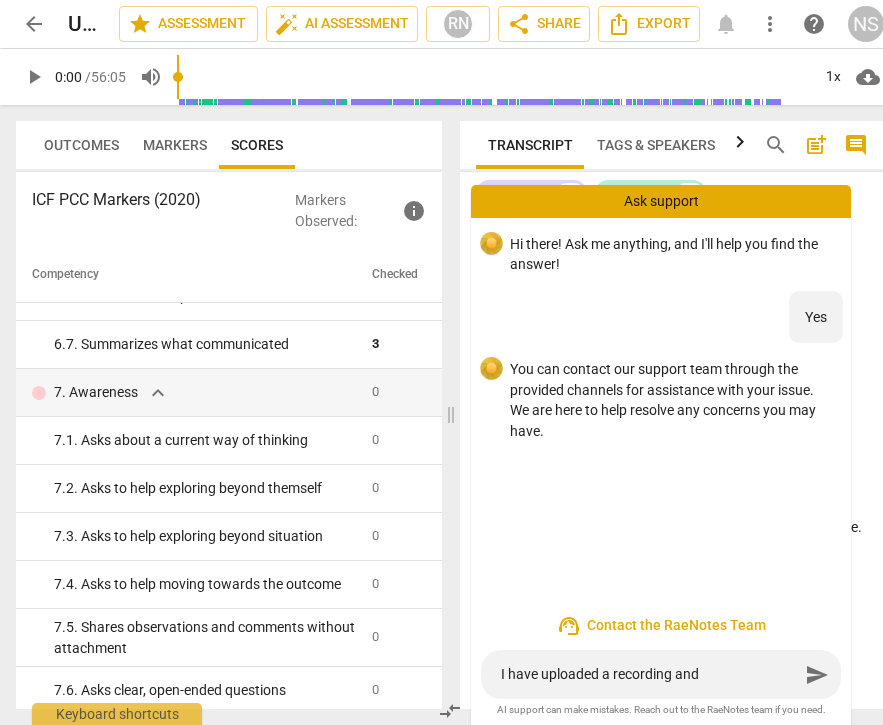 type on "I have uploaded a recording and" 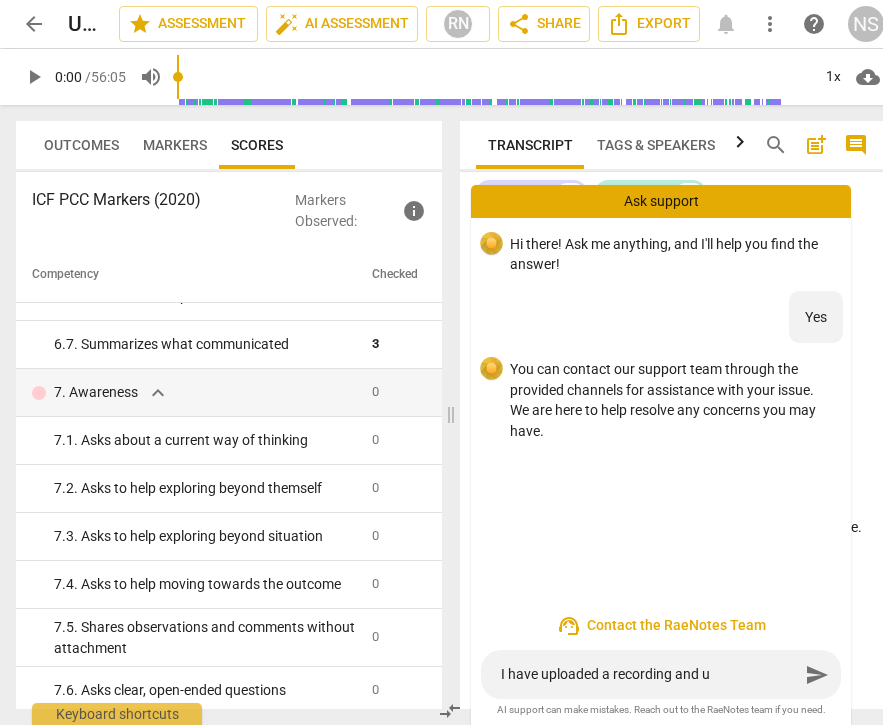 type on "I have uploaded a recording and us" 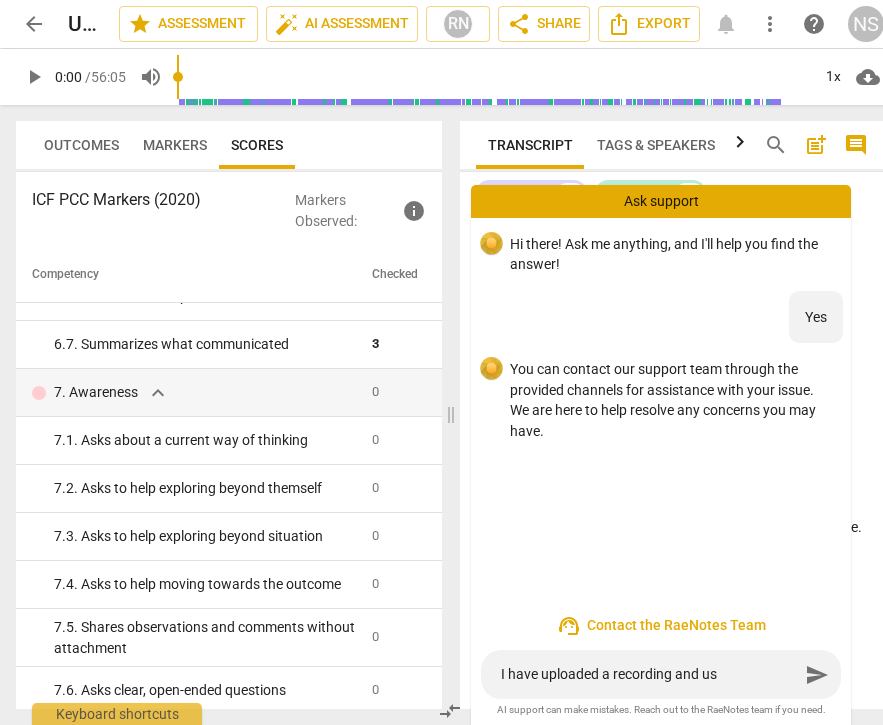 type on "I have uploaded a recording and use" 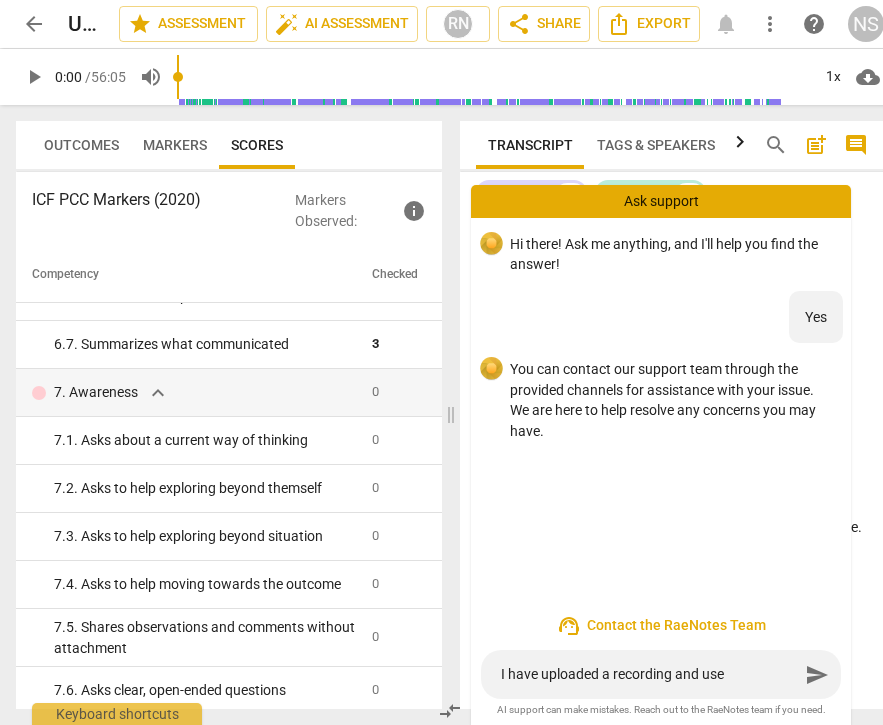 type on "I have uploaded a recording and used" 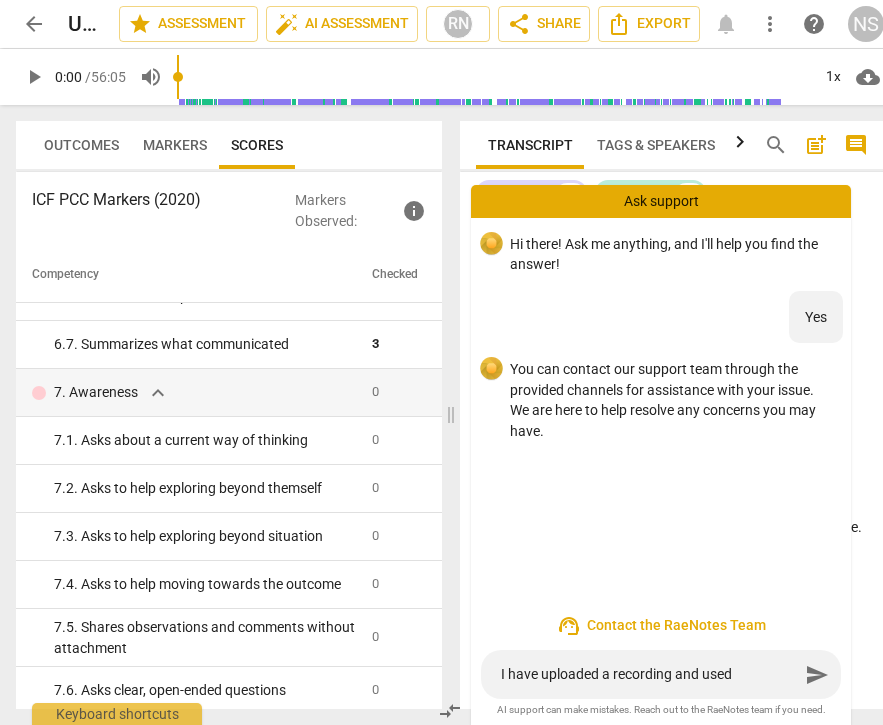 type on "I have uploaded a recording and used" 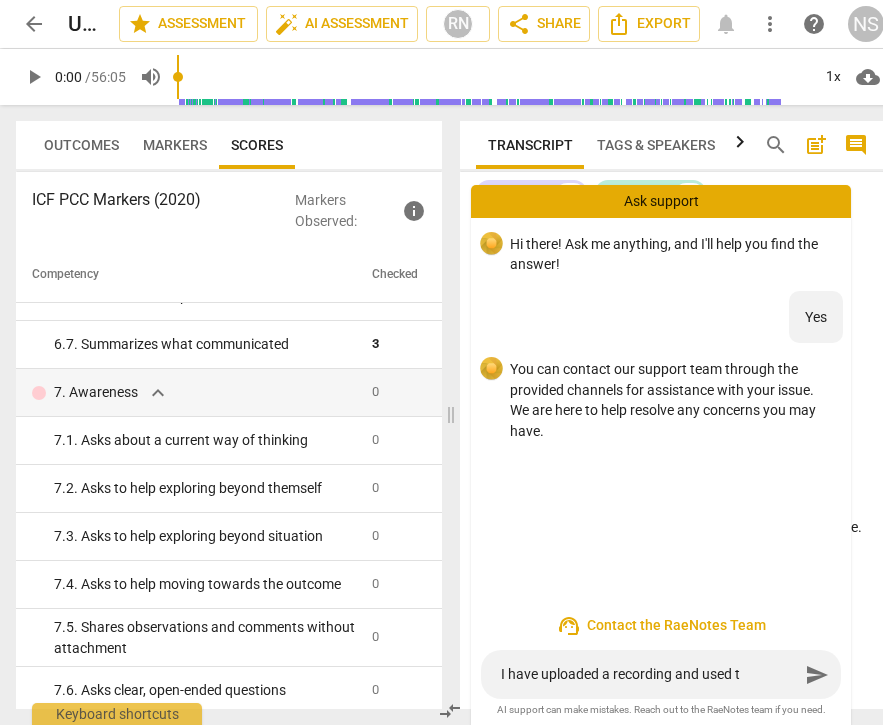 type on "I have uploaded a recording and used th" 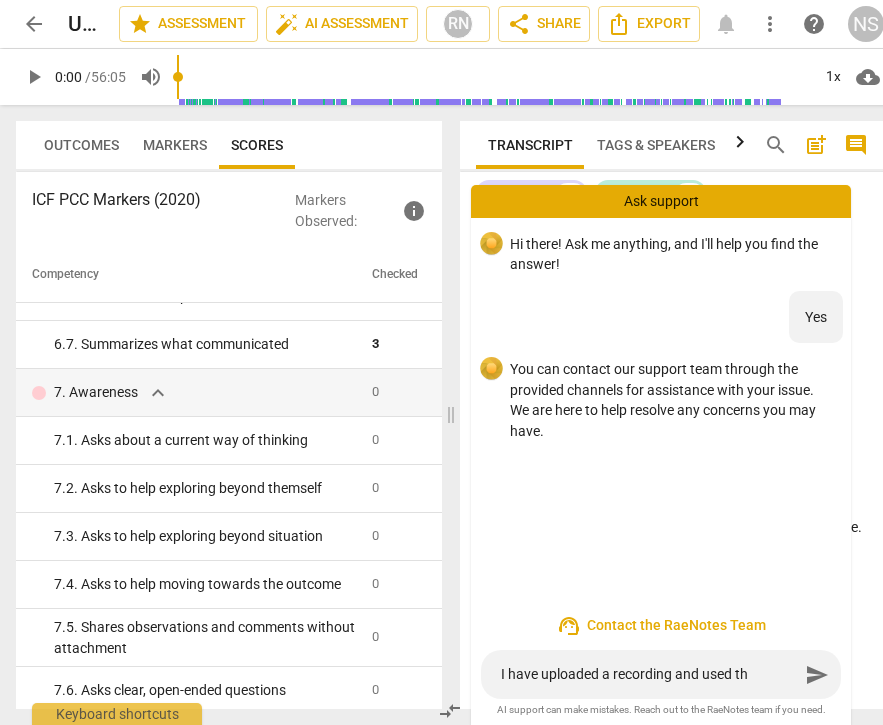type on "I have uploaded a recording and used the" 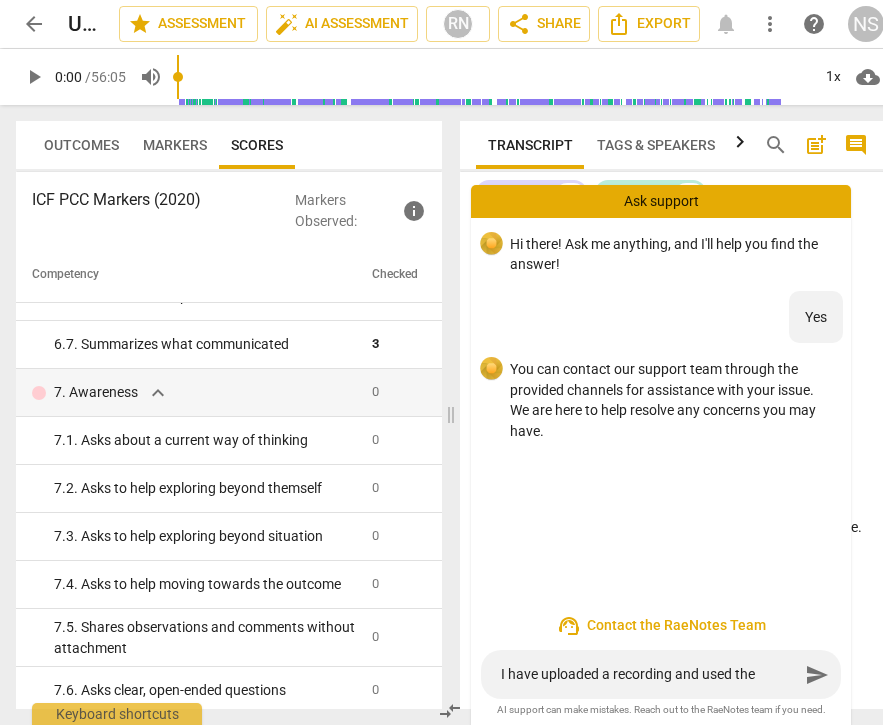 type on "I have uploaded a recording and used the" 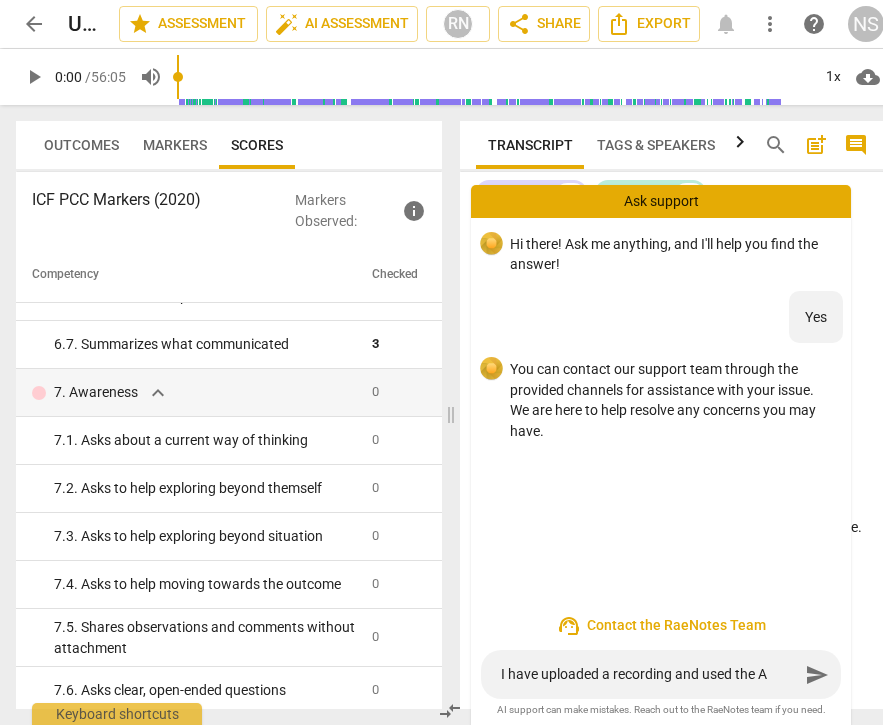 type on "I have uploaded a recording and used the AI" 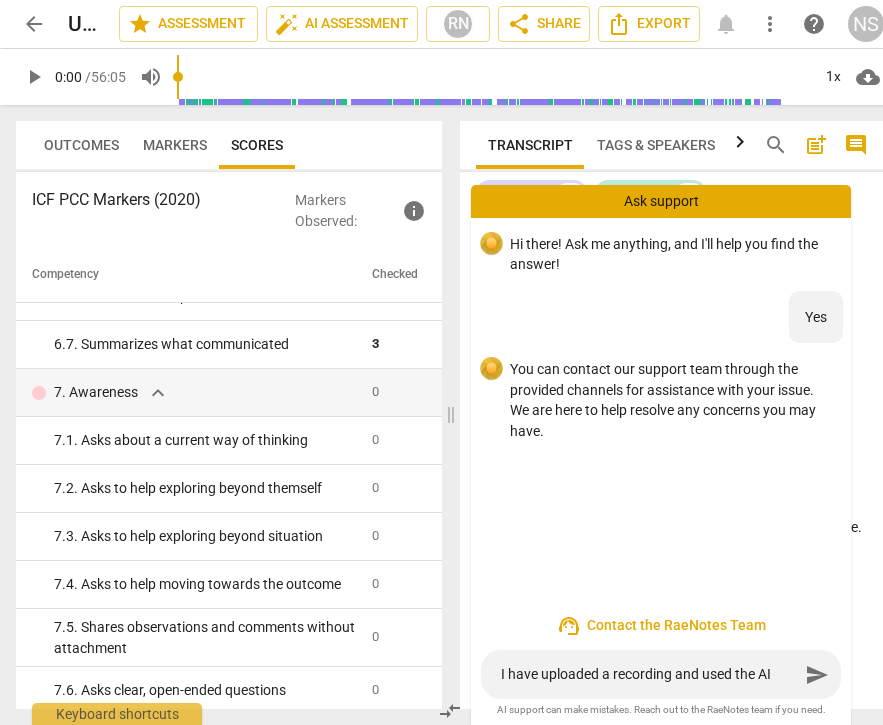 type on "I have uploaded a recording and used the AI" 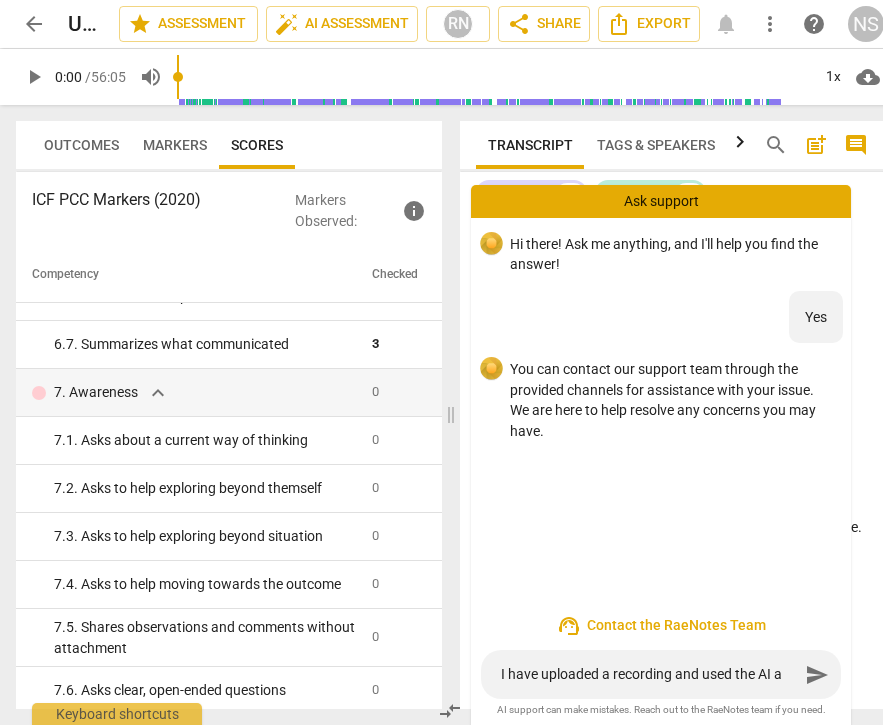 type on "I have uploaded a recording and used the AI as" 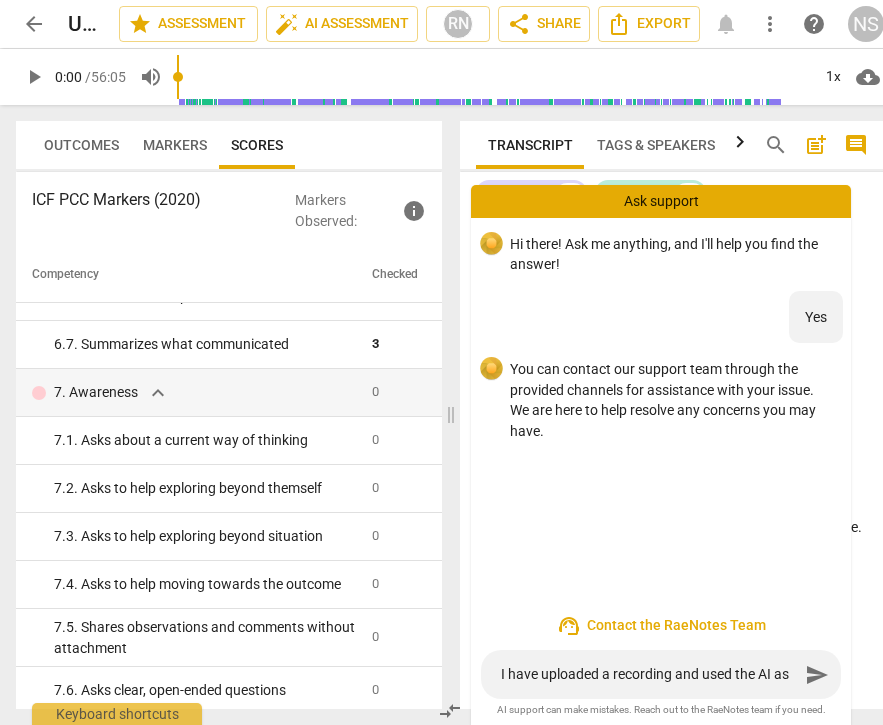 type on "I have uploaded a recording and used the AI ass" 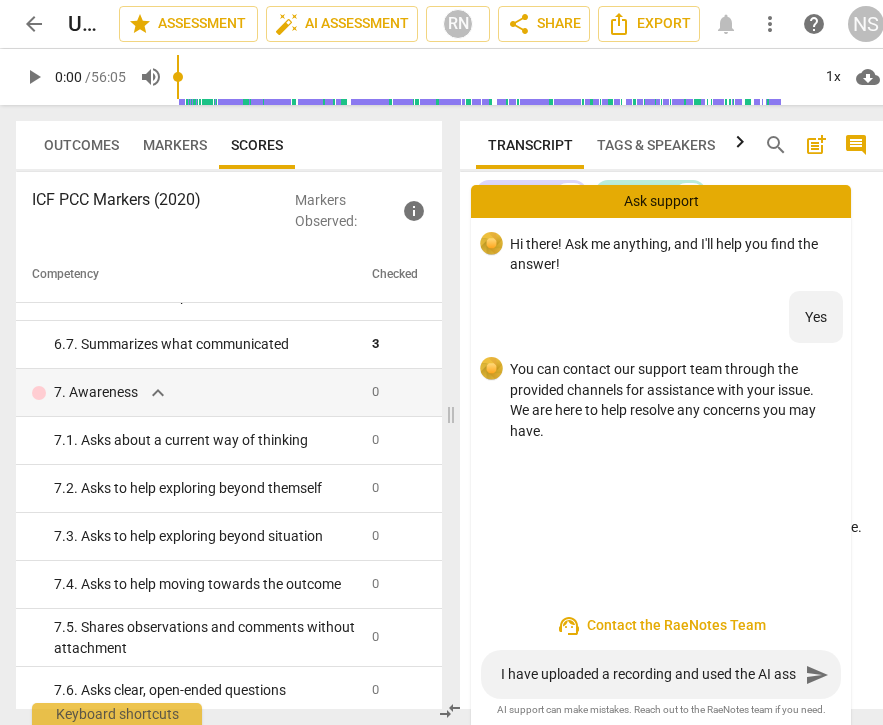 type on "I have uploaded a recording and used the AI asse" 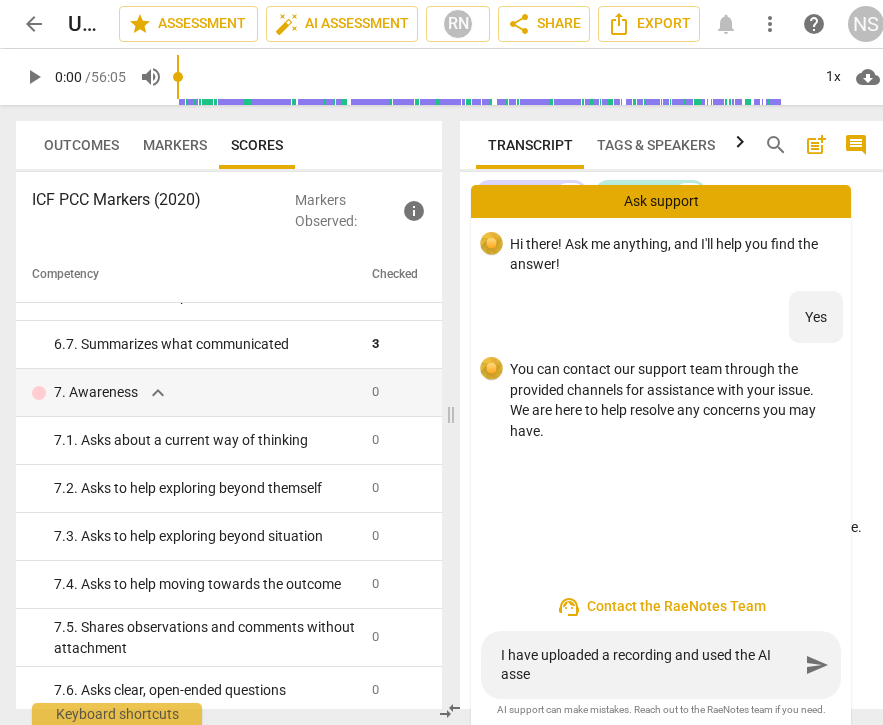 type on "I have uploaded a recording and used the AI asses" 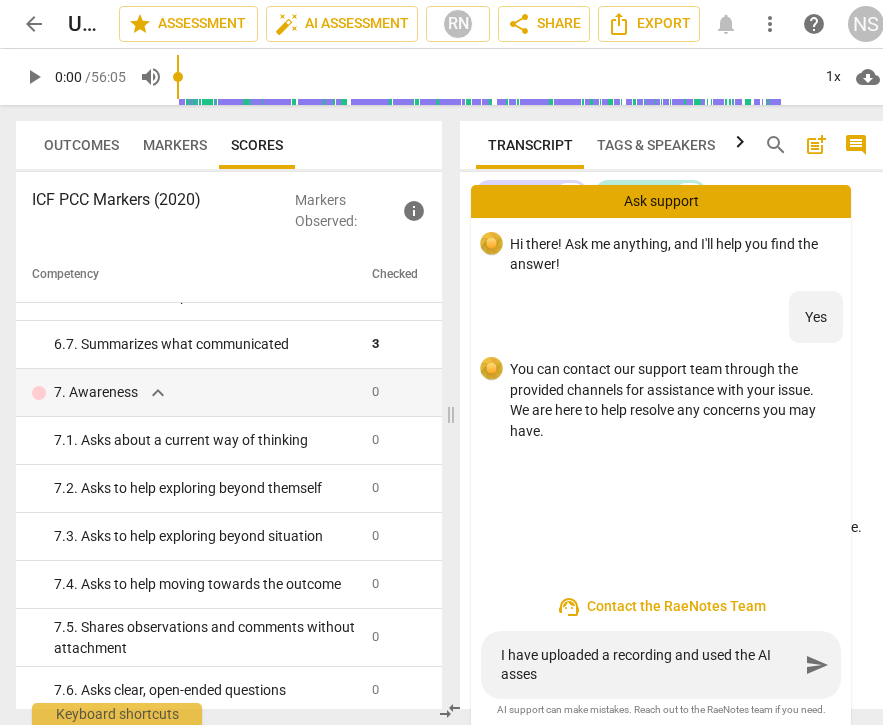 type on "I have uploaded a recording and used the AI assest" 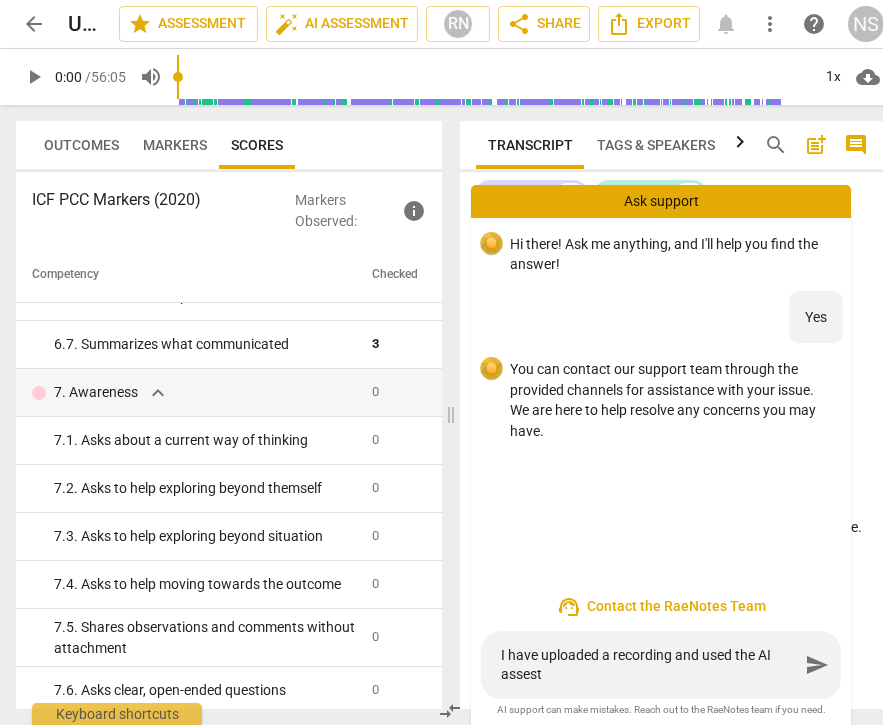 type on "I have uploaded a recording and used the AI assest" 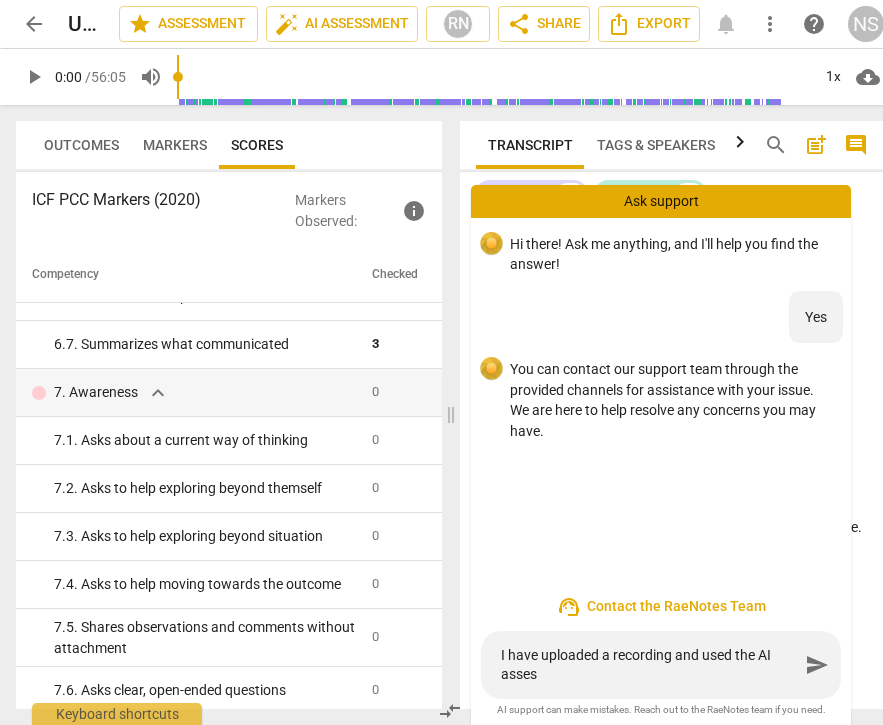 type on "I have uploaded a recording and used the AI asse" 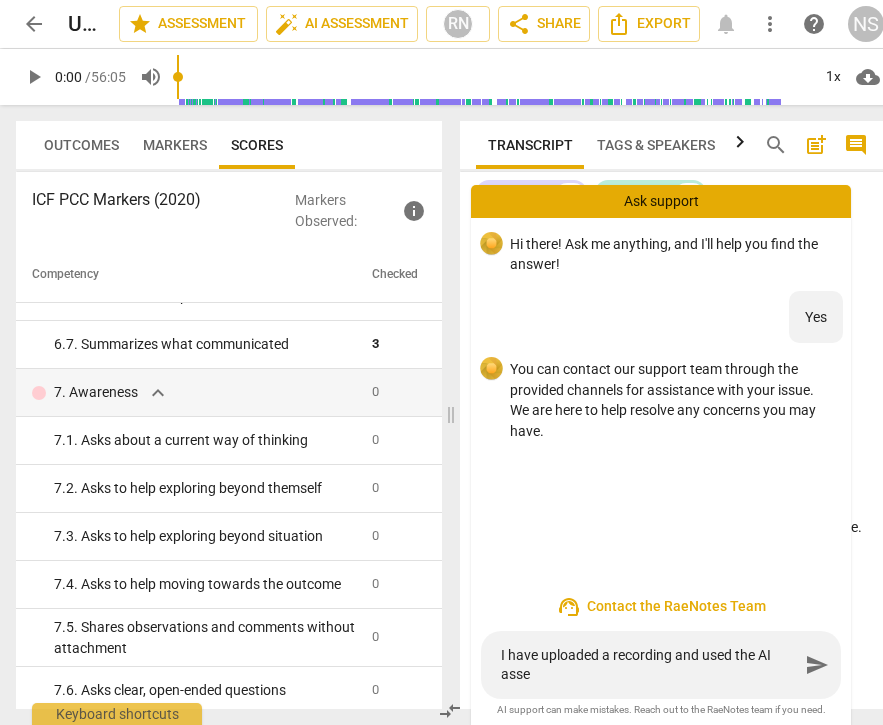 type on "I have uploaded a recording and used the AI ass" 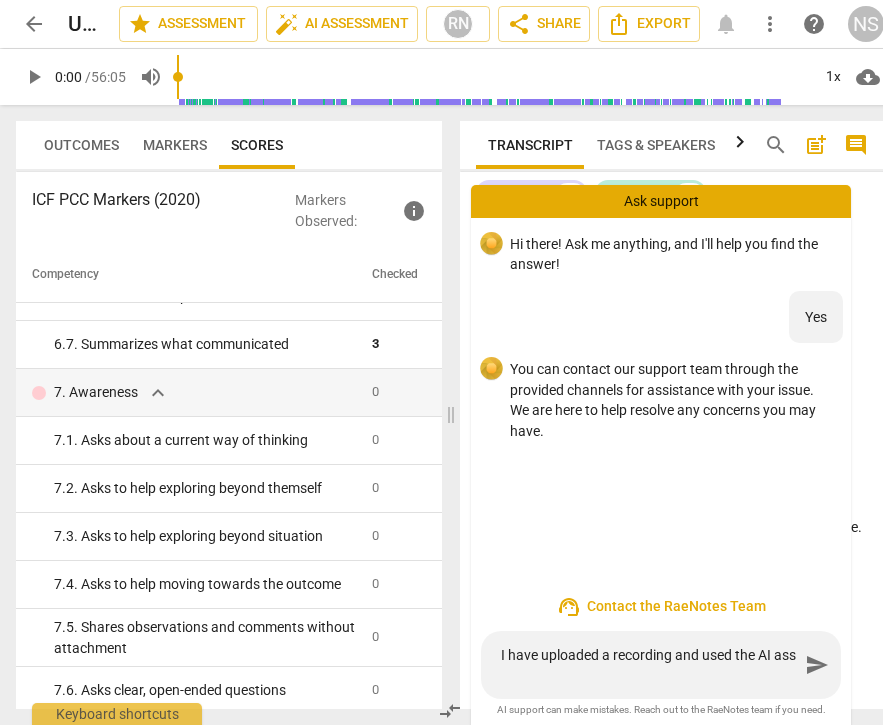 scroll, scrollTop: 17, scrollLeft: 0, axis: vertical 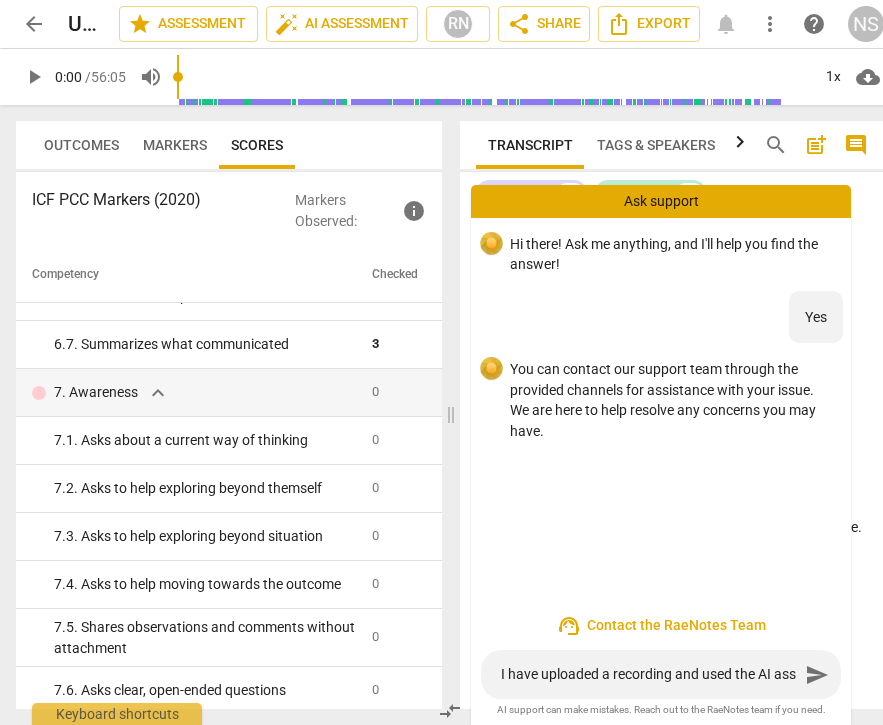 type on "I have uploaded a recording and used the AI as" 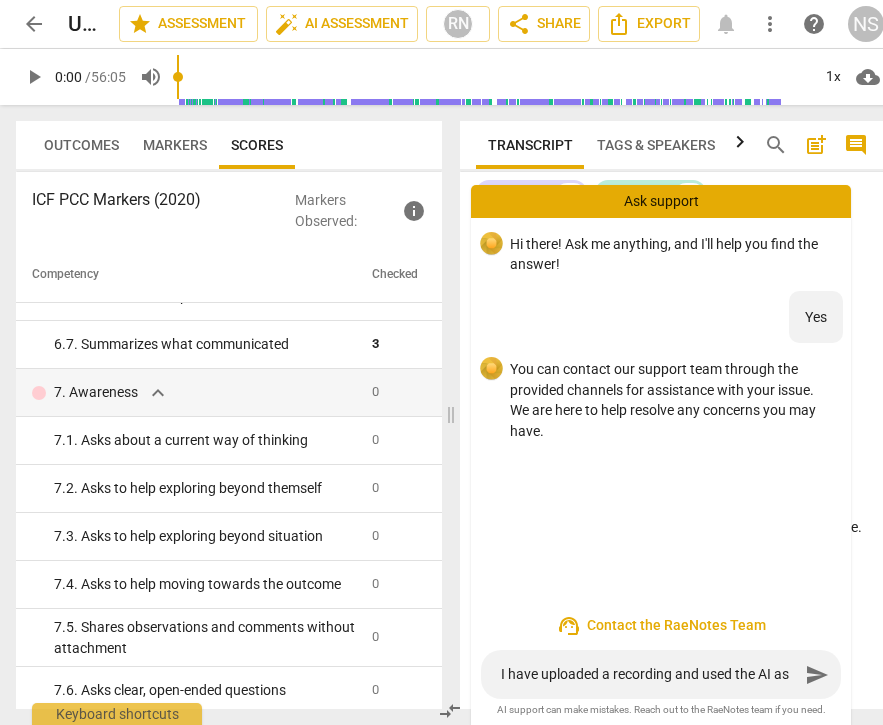 type on "I have uploaded a recording and used the AI a" 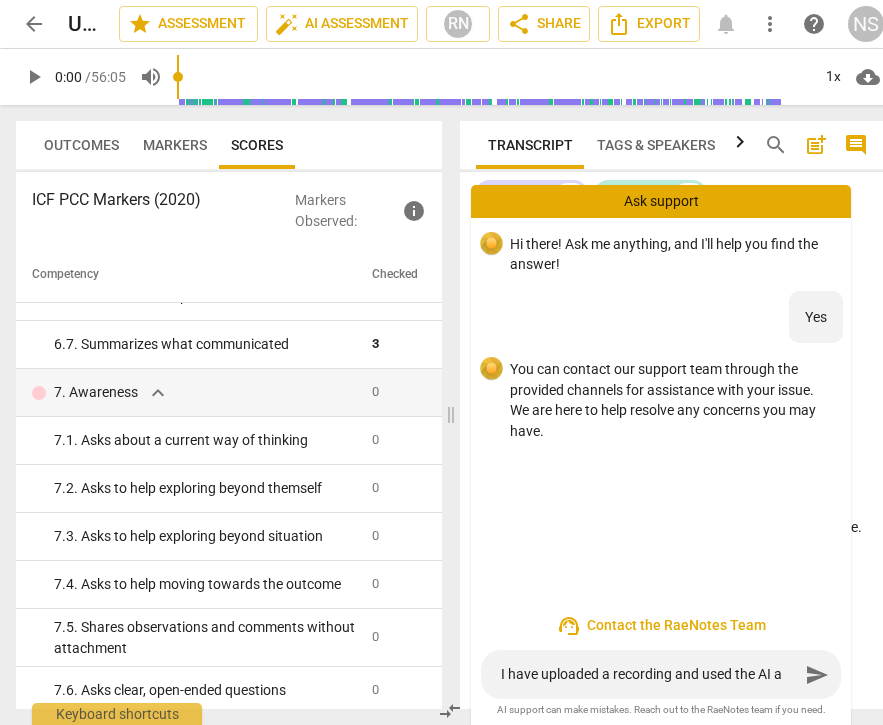 type on "I have uploaded a recording and used the AI" 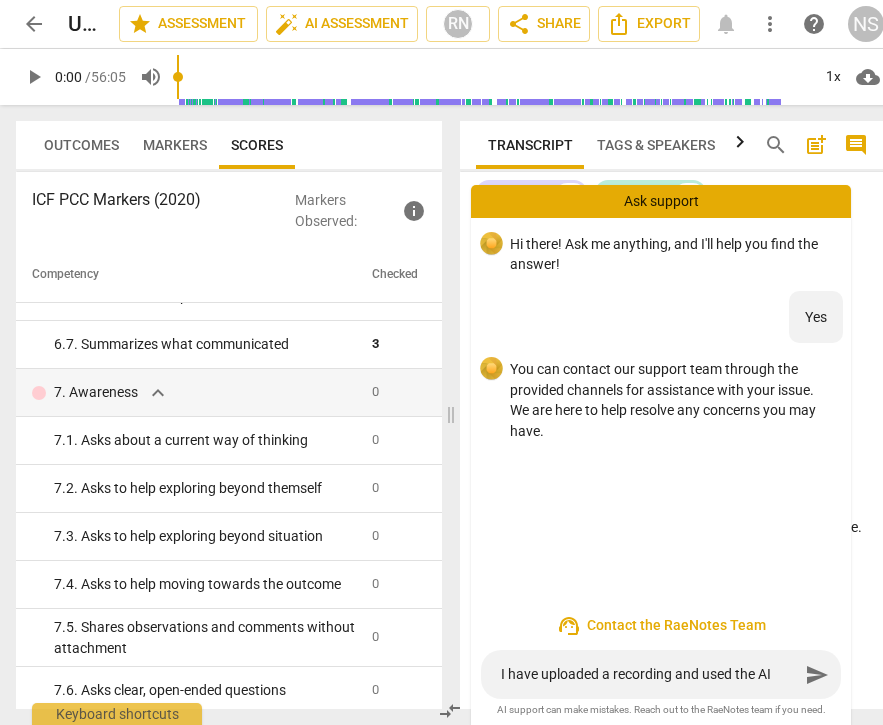 scroll, scrollTop: 0, scrollLeft: 0, axis: both 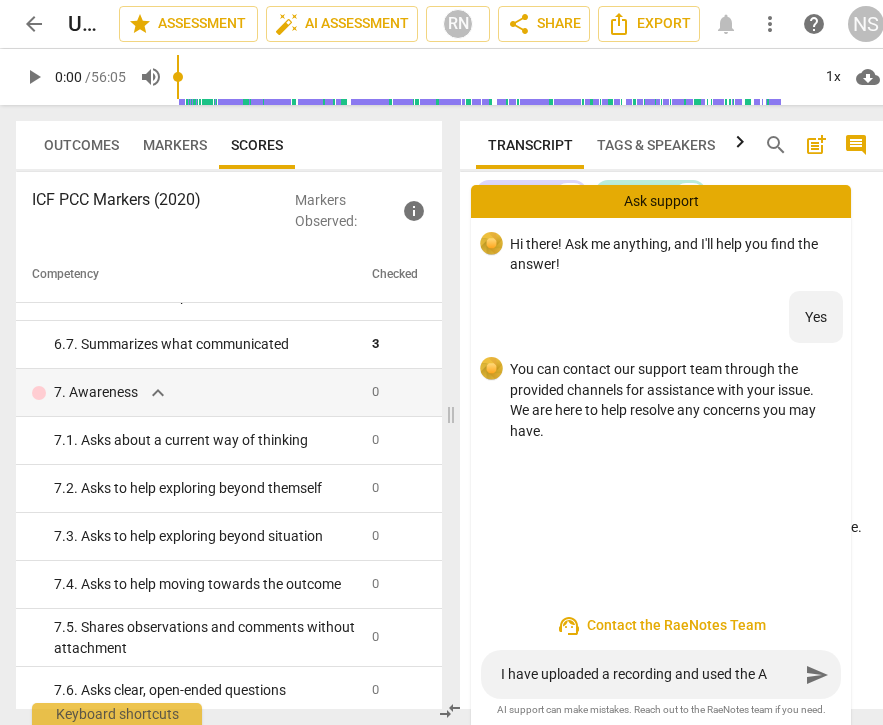 type on "I have uploaded a recording and used the" 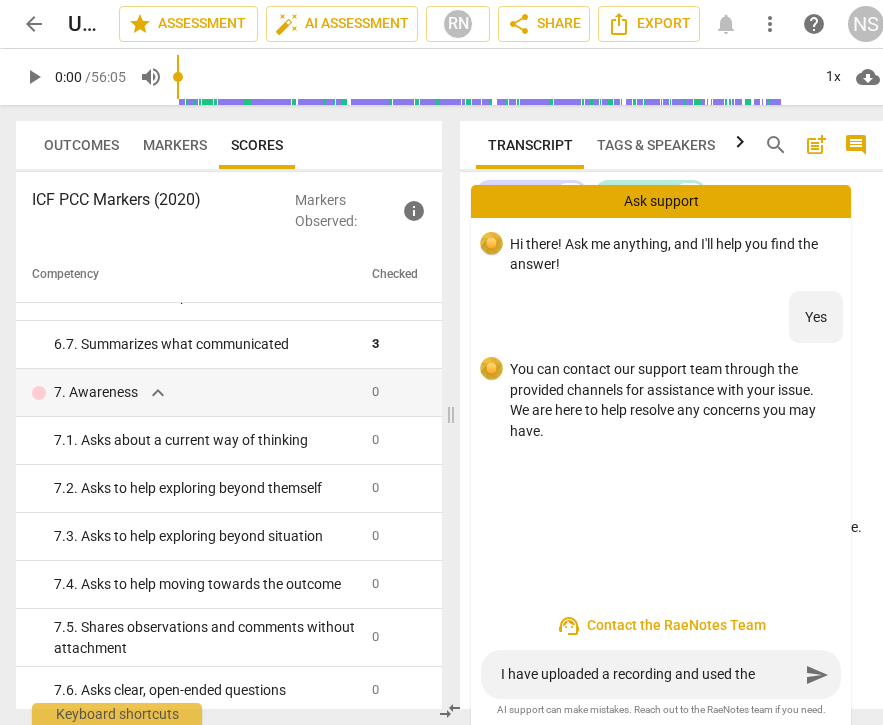 type on "I have uploaded a recording and used the A" 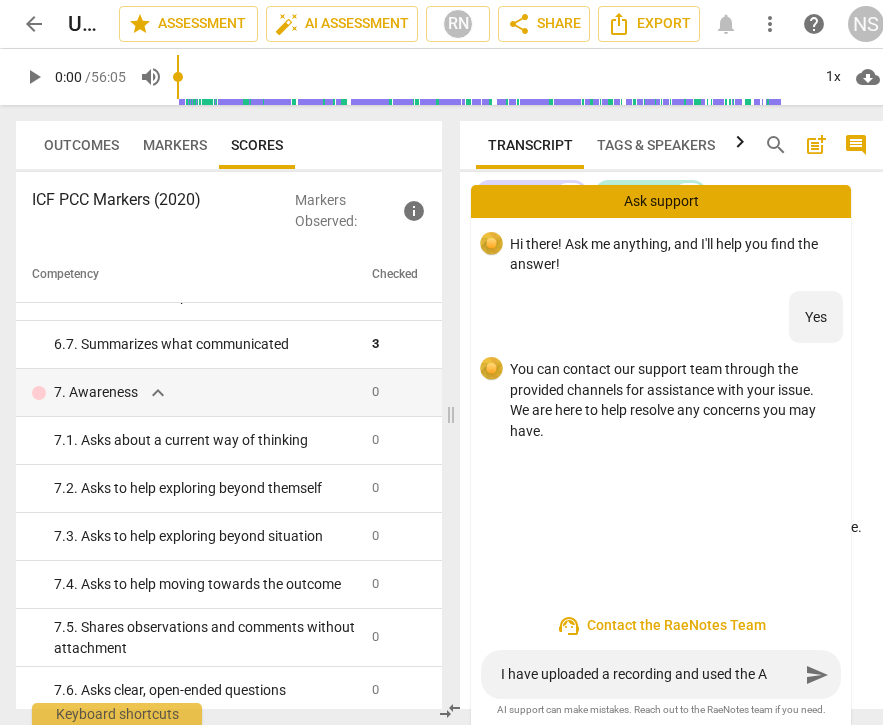type on "I have uploaded a recording and used the AI" 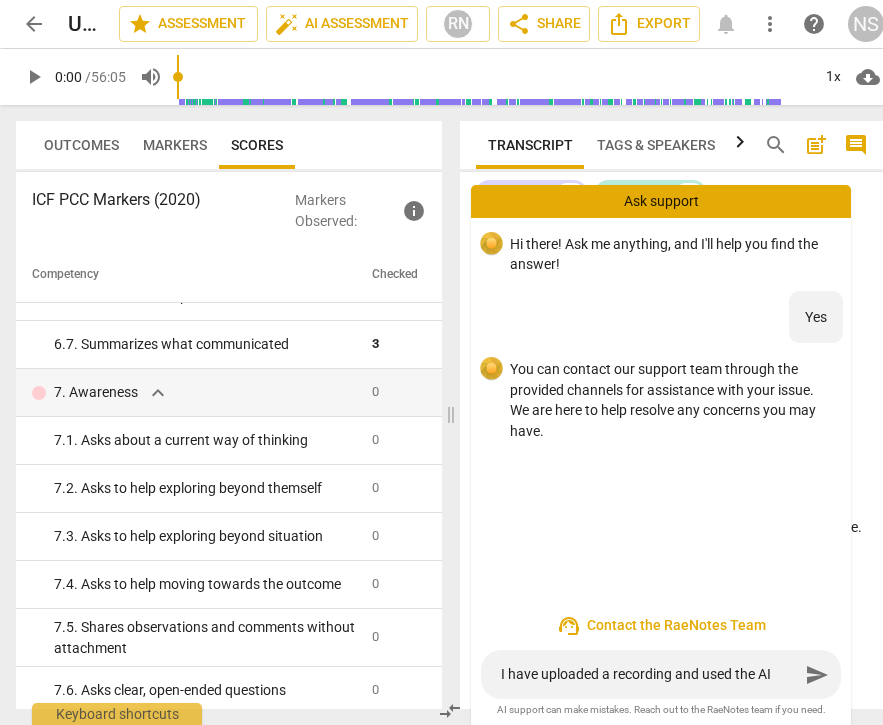 type on "I have uploaded a recording and used the AI" 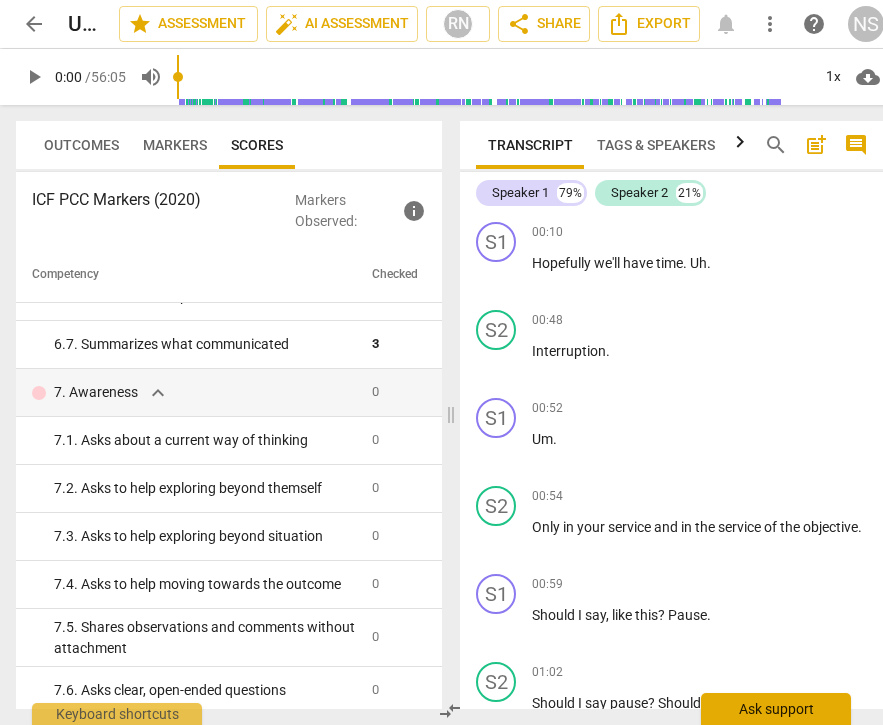 click on "Ask support" at bounding box center [776, 709] 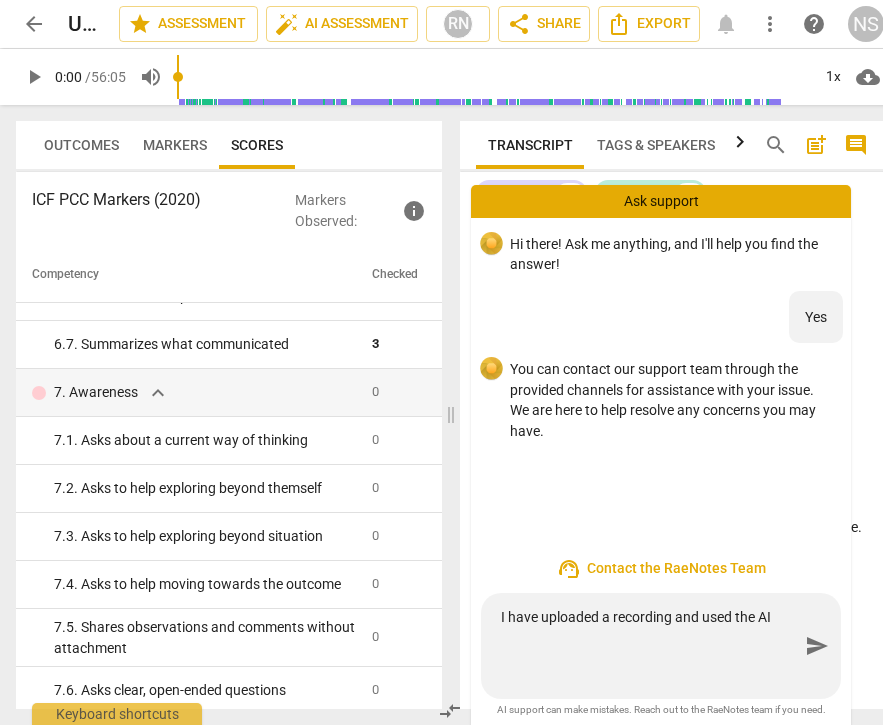 scroll, scrollTop: 0, scrollLeft: 0, axis: both 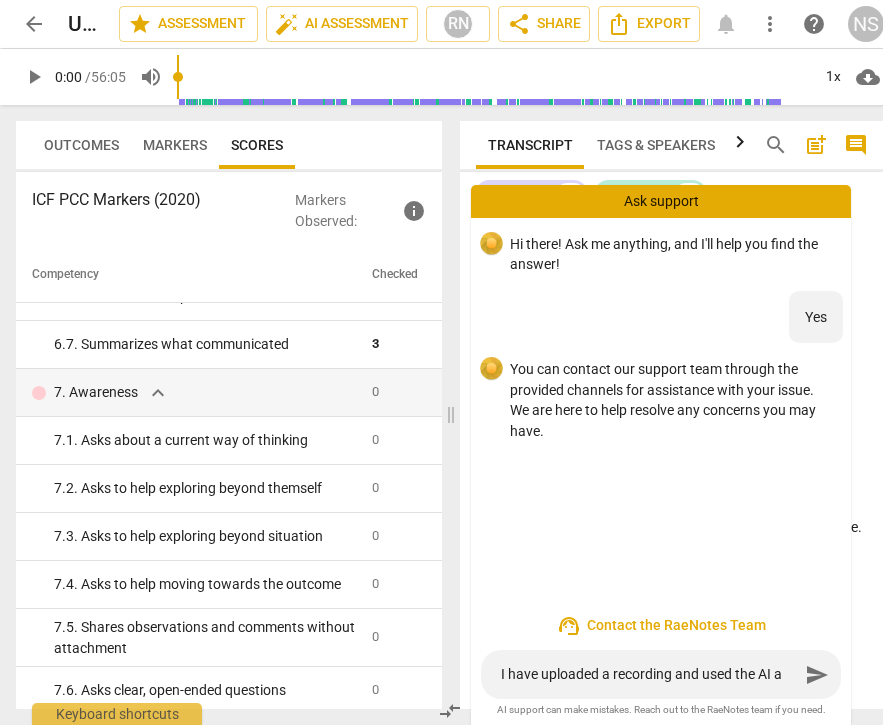 type on "I have uploaded a recording and used the AI as" 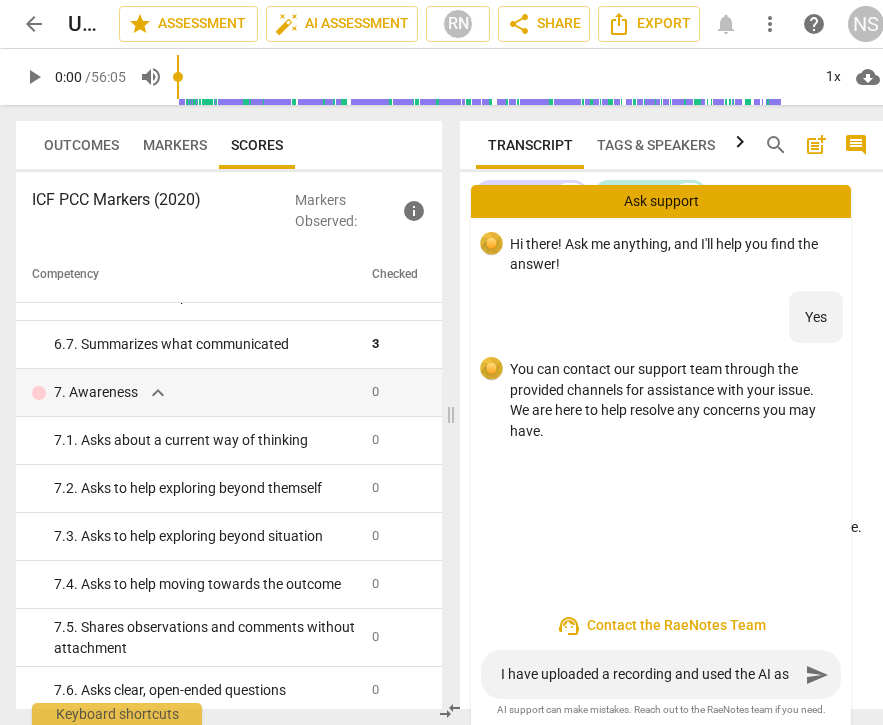 type on "I have uploaded a recording and used the AI ass" 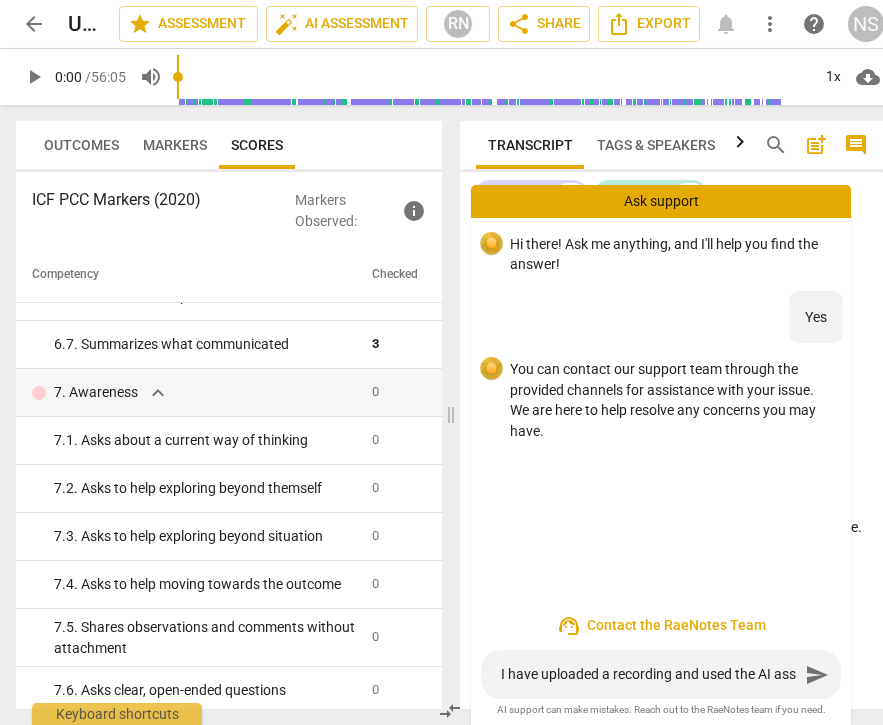 type on "I have uploaded a recording and used the AI asse" 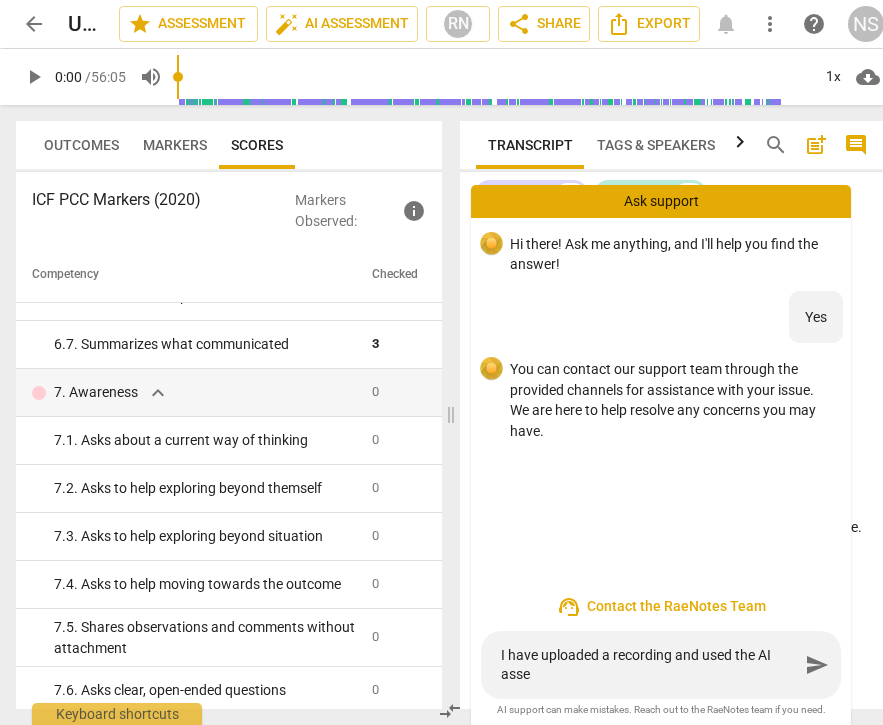 type on "I have uploaded a recording and used the AI asses" 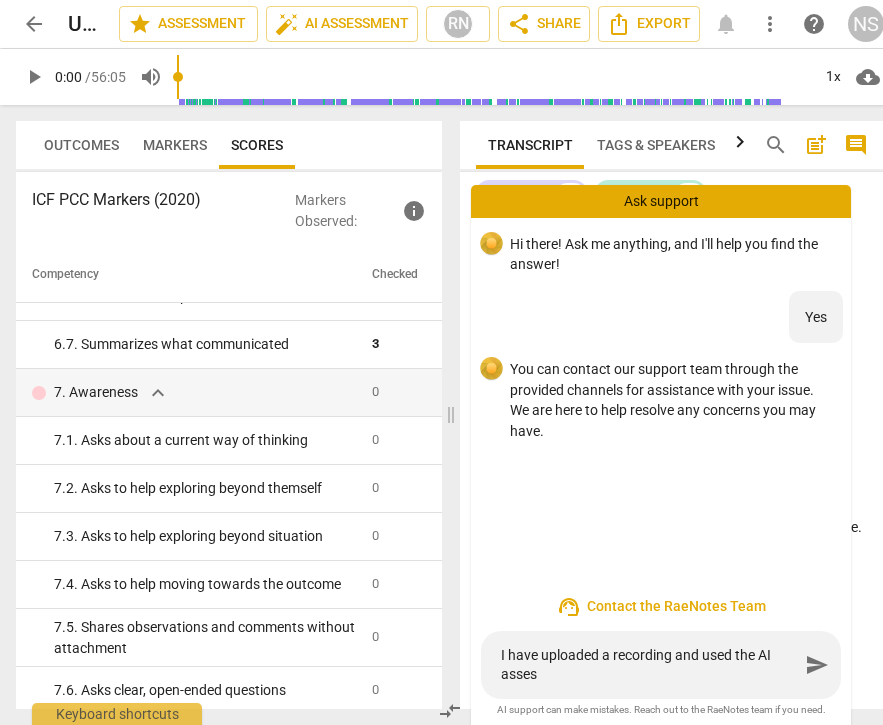 type on "I have uploaded a recording and used the AI assesm" 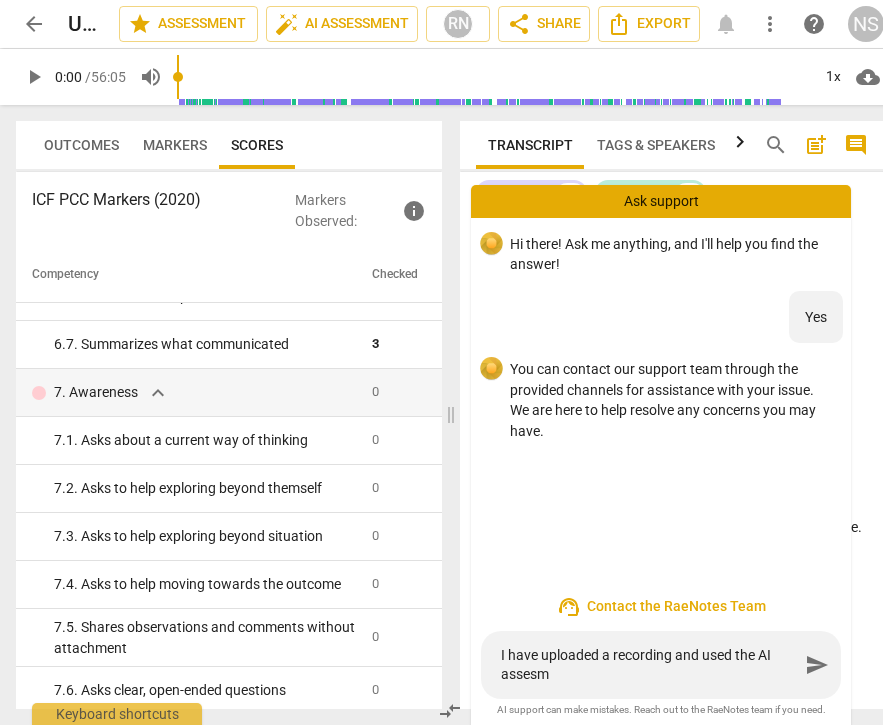 type on "I have uploaded a recording and used the AI assesme" 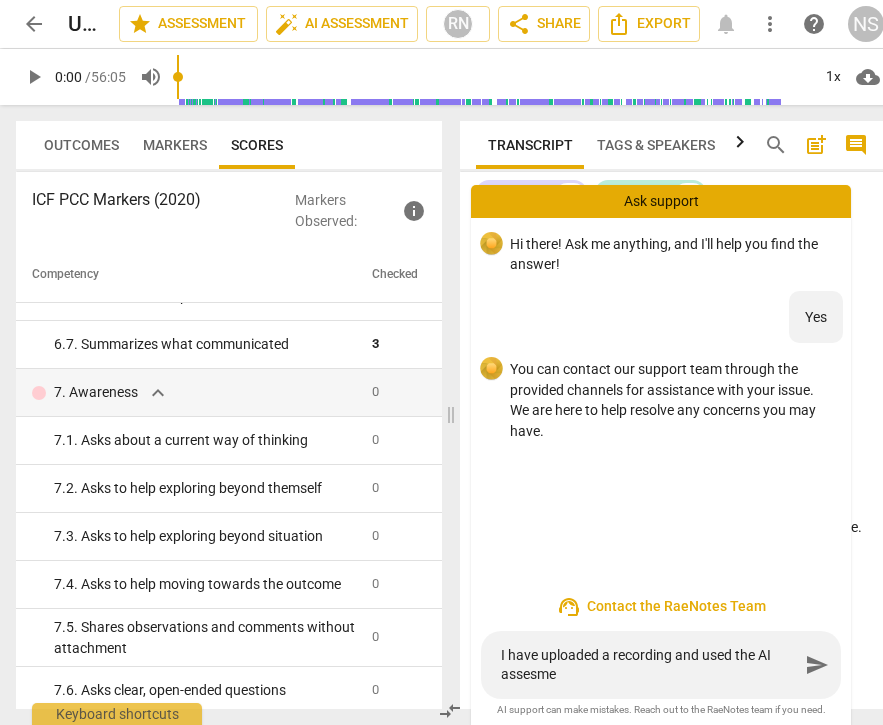 type on "I have uploaded a recording and used the AI assesmen" 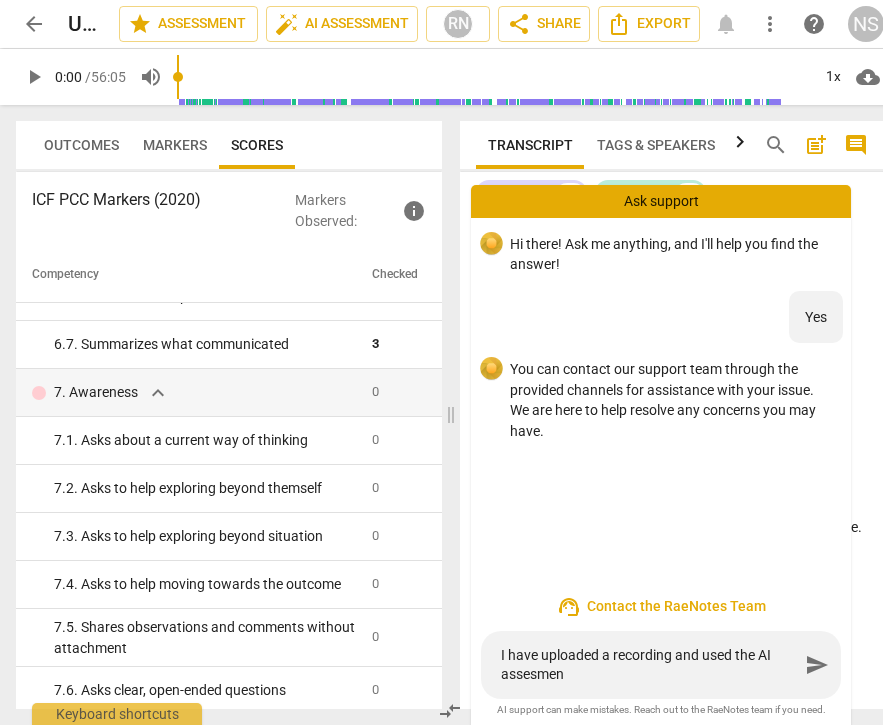 type on "I have uploaded a recording and used the AI assesment" 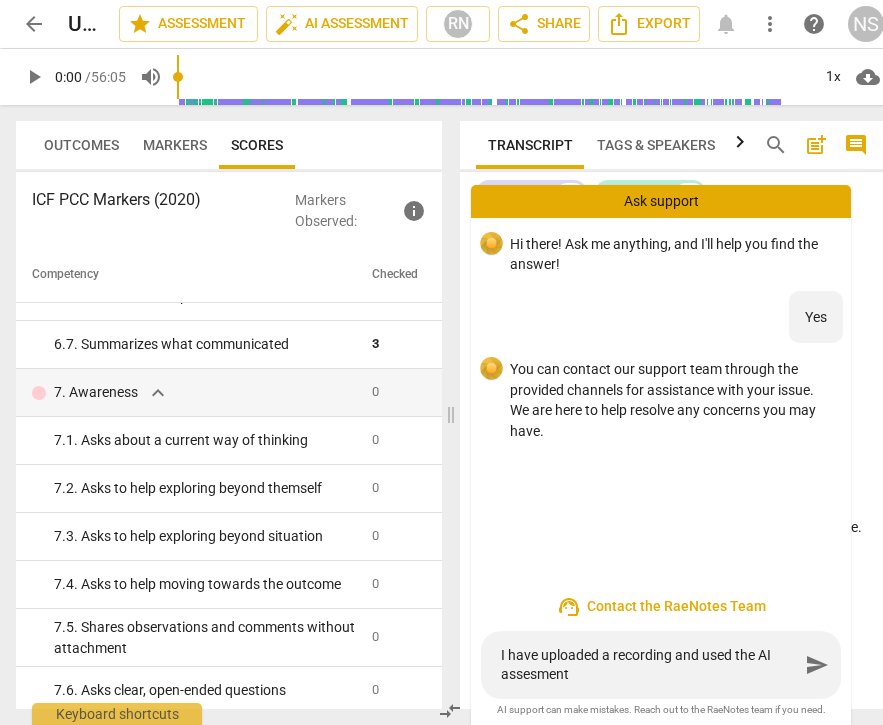 type on "I have uploaded a recording and used the AI assessment." 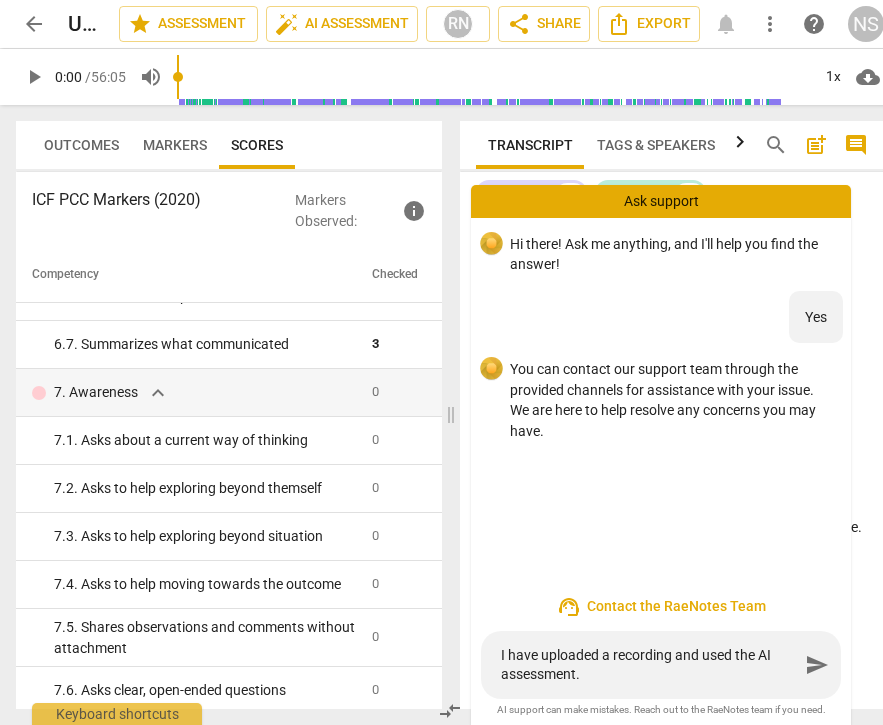 type on "I have uploaded a recording and used the AI assessment." 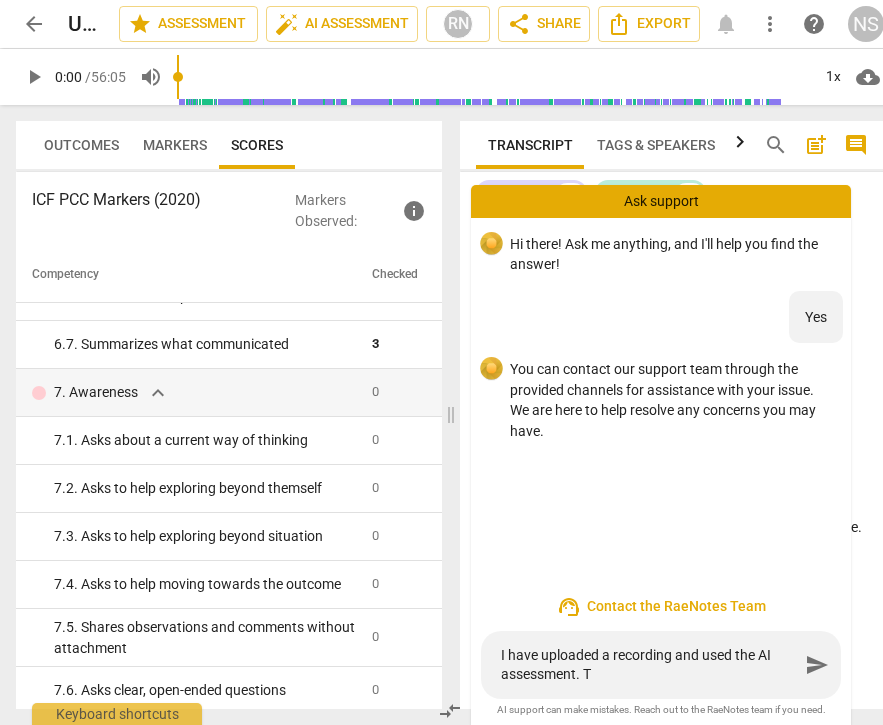 type on "I have uploaded a recording and used the AI assessment. Th" 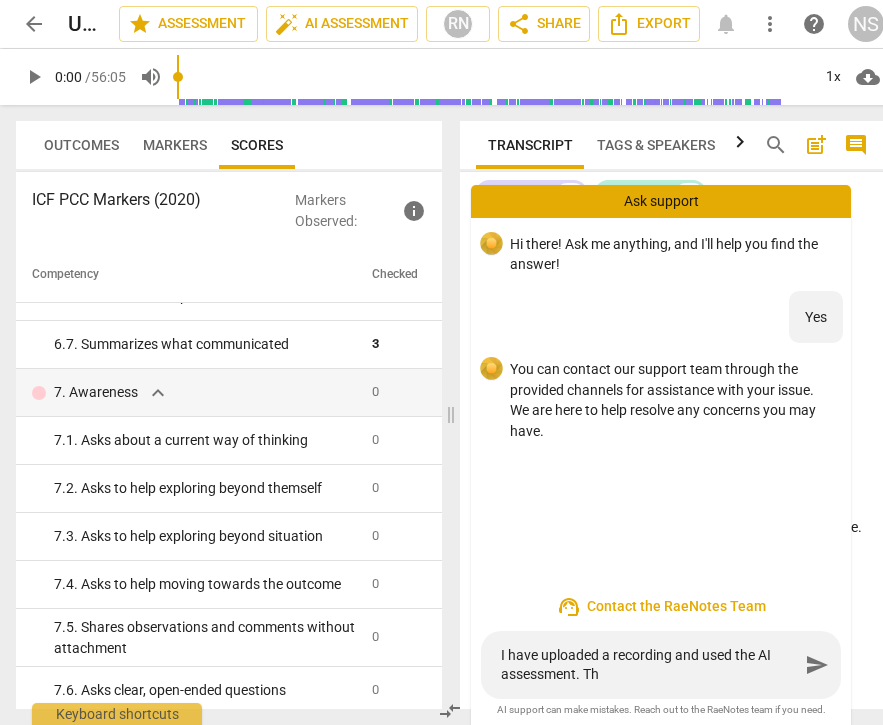 type on "I have uploaded a recording and used the AI assessment. The" 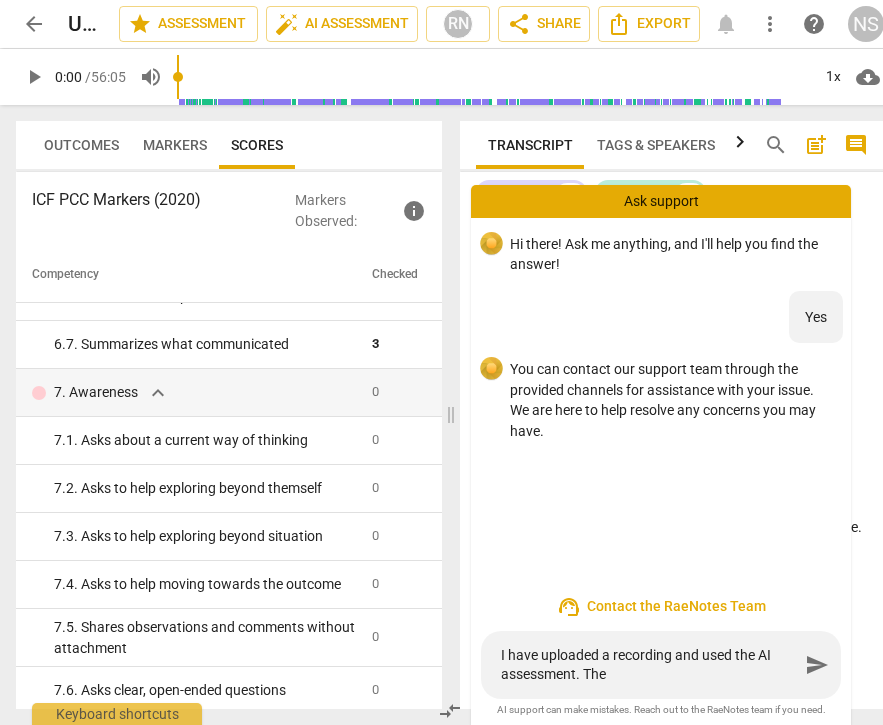 type on "I have uploaded a recording and used the AI assessment. The" 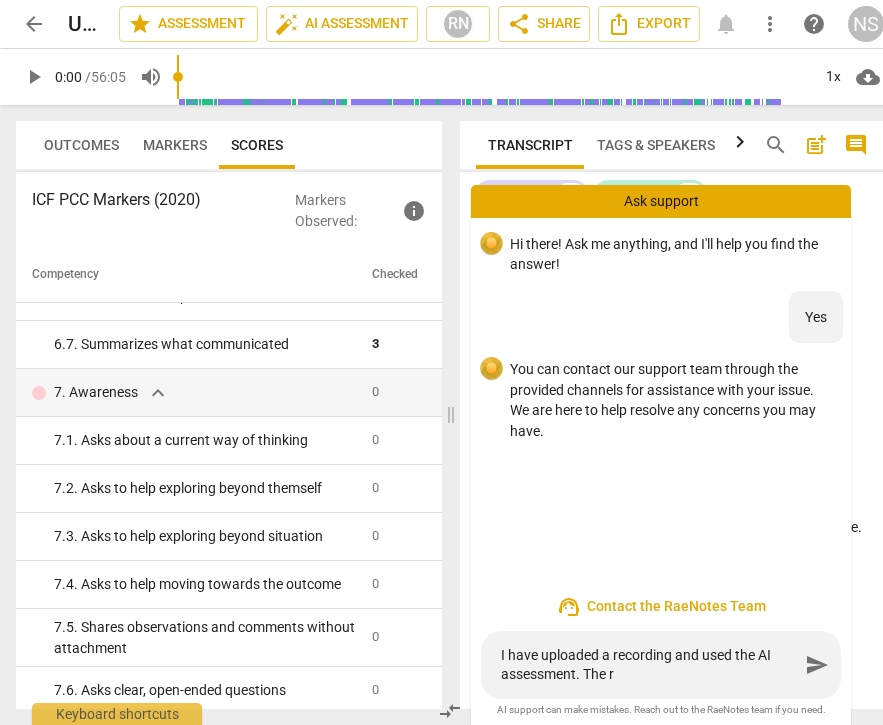 type on "I have uploaded a recording and used the AI assessment. The re" 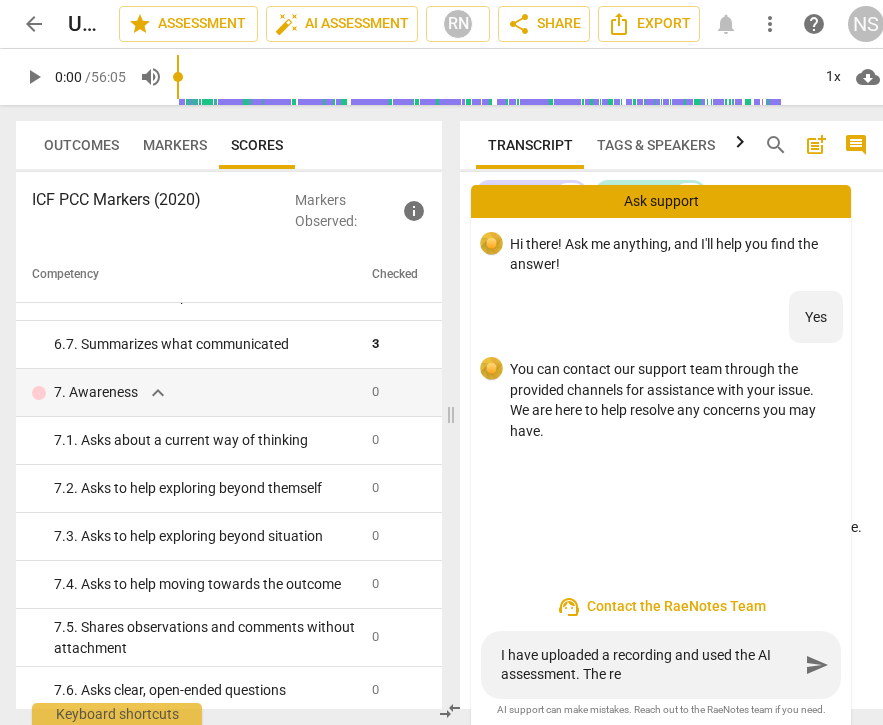 type on "I have uploaded a recording and used the AI assessment. The rec" 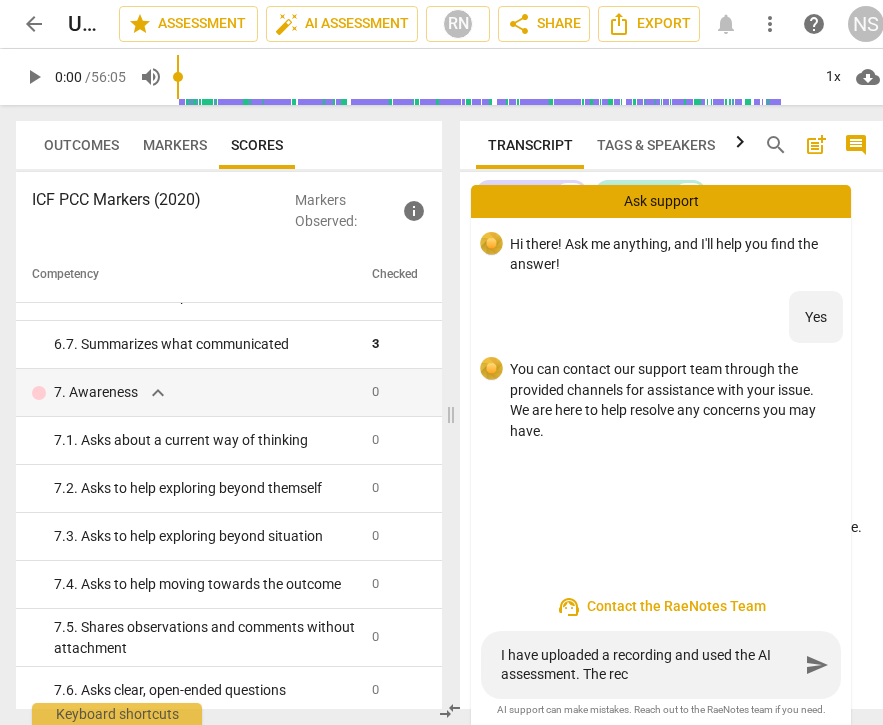 type on "I have uploaded a recording and used the AI assessment. The reco" 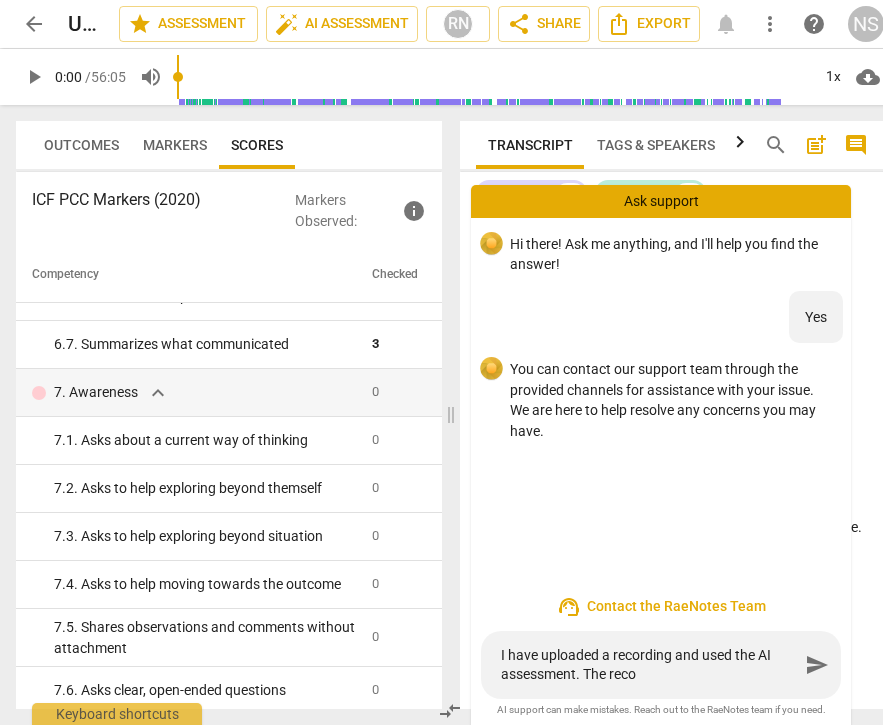 type on "I have uploaded a recording and used the AI assessment. The recor" 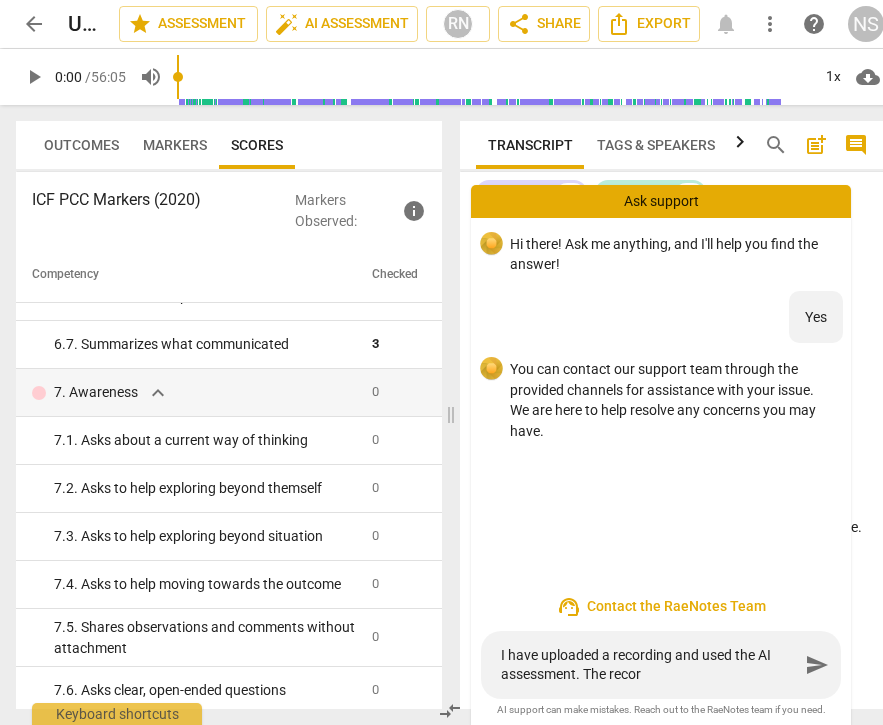 type on "I have uploaded a recording and used the AI assessment. The record" 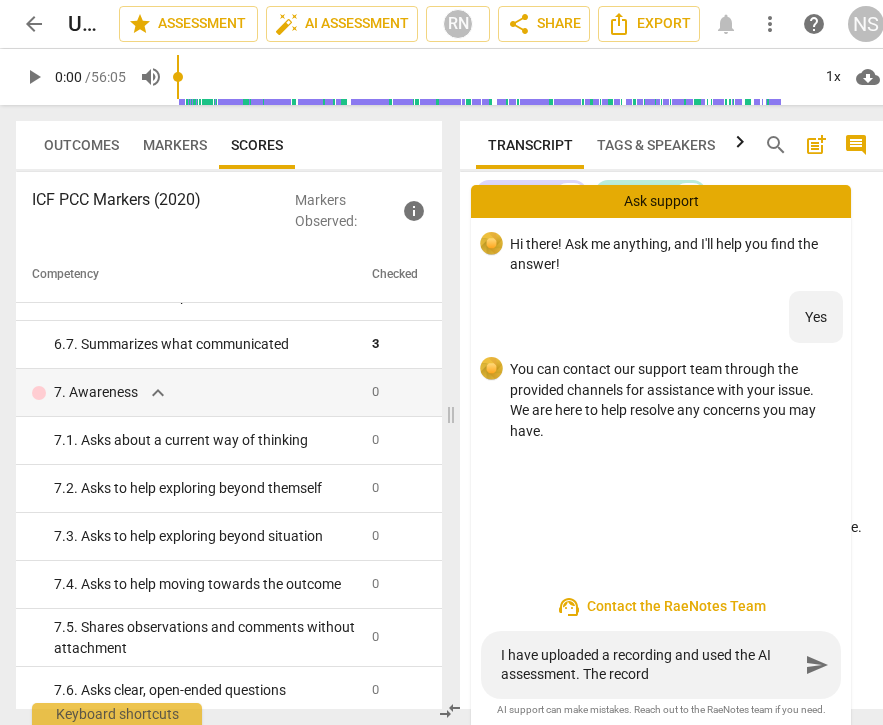 type on "I have uploaded a recording and used the AI assessment. The recordi" 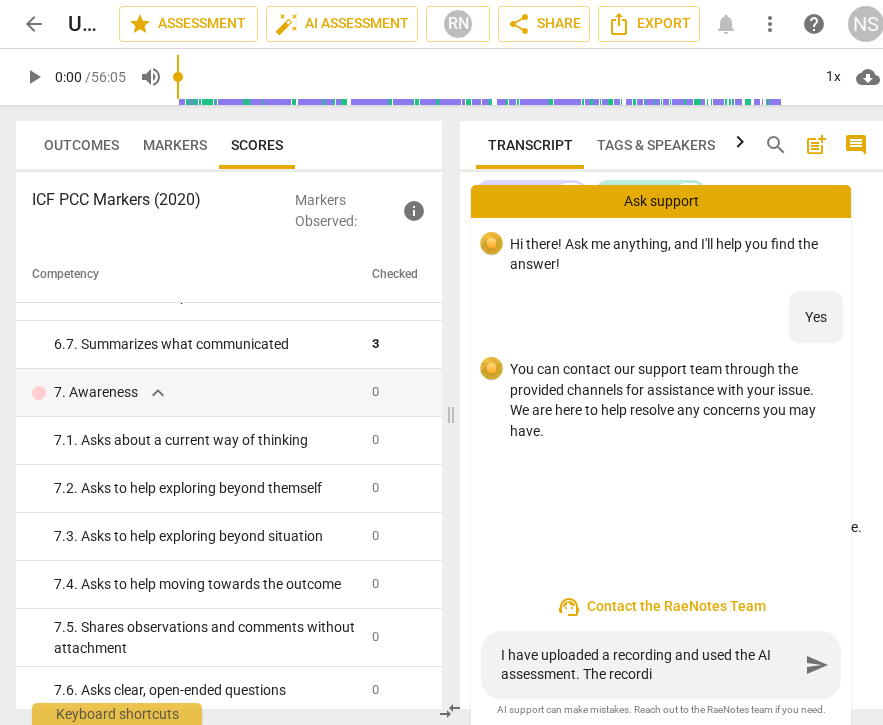 type on "I have uploaded a recording and used the AI assessment. The recordin" 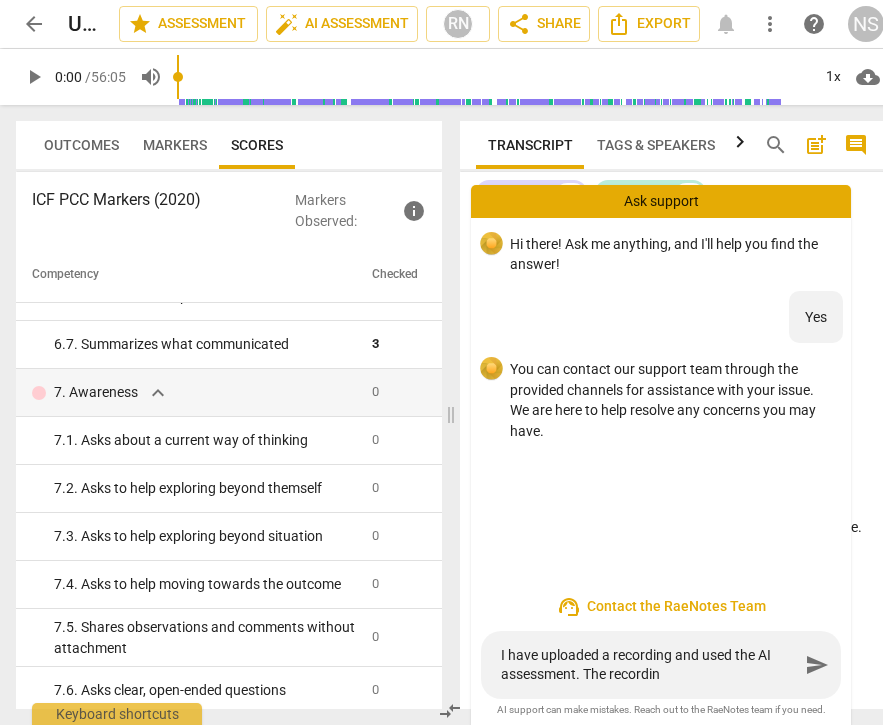 type on "I have uploaded a recording and used the AI assessment. The recording" 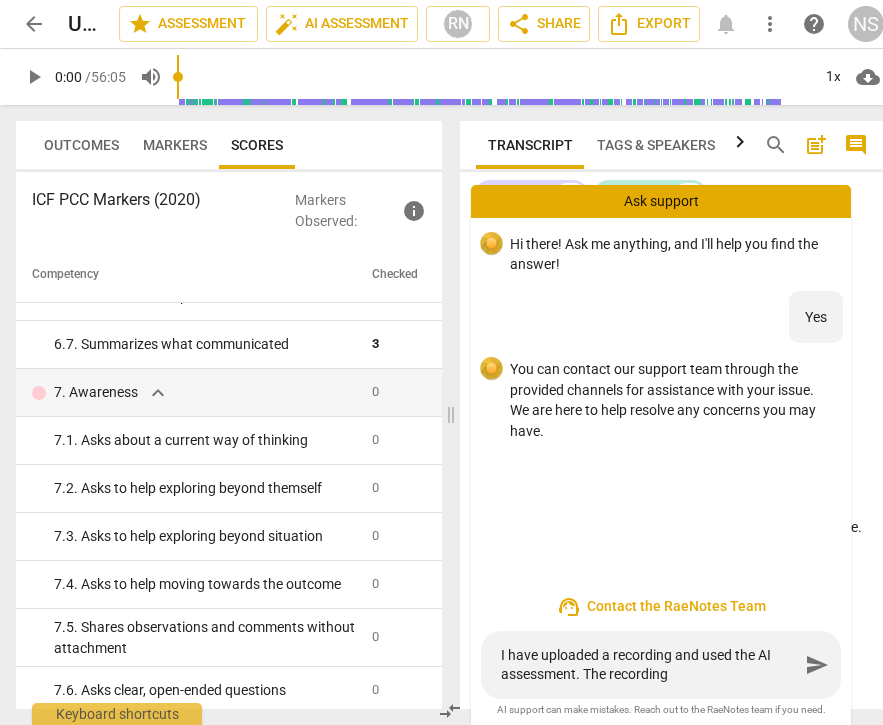 type on "I have uploaded a recording and used the AI assessment. The recording" 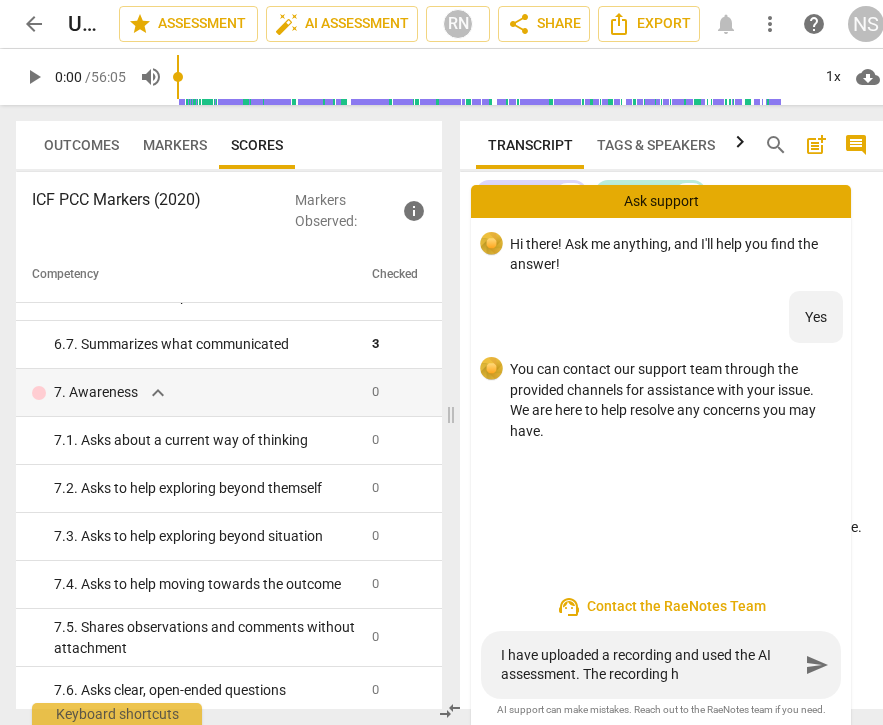type on "I have uploaded a recording and used the AI assessment. The recording ha" 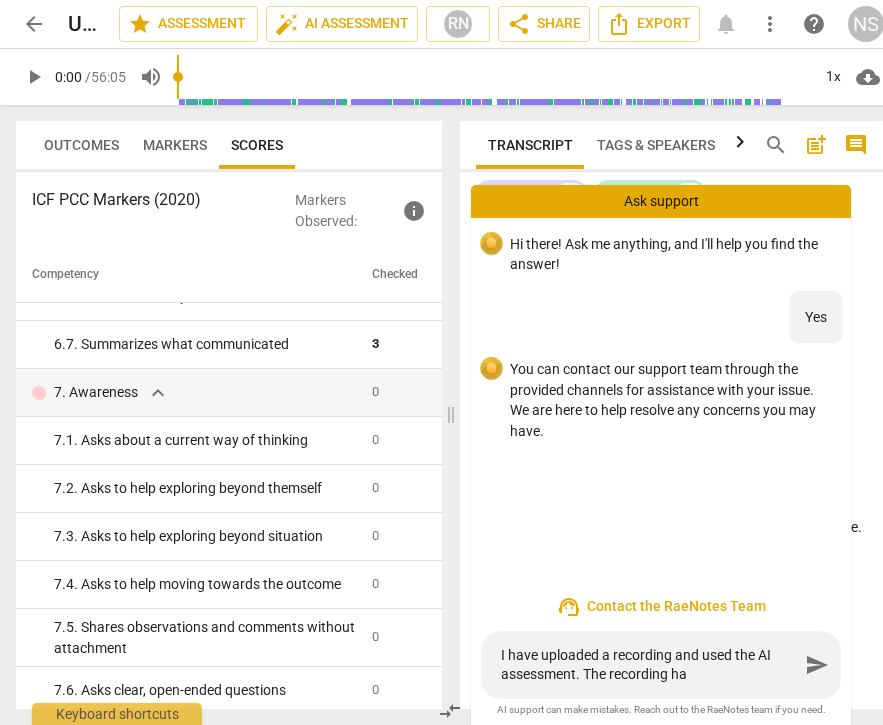 type on "I have uploaded a recording and used the AI assessment. The recording has" 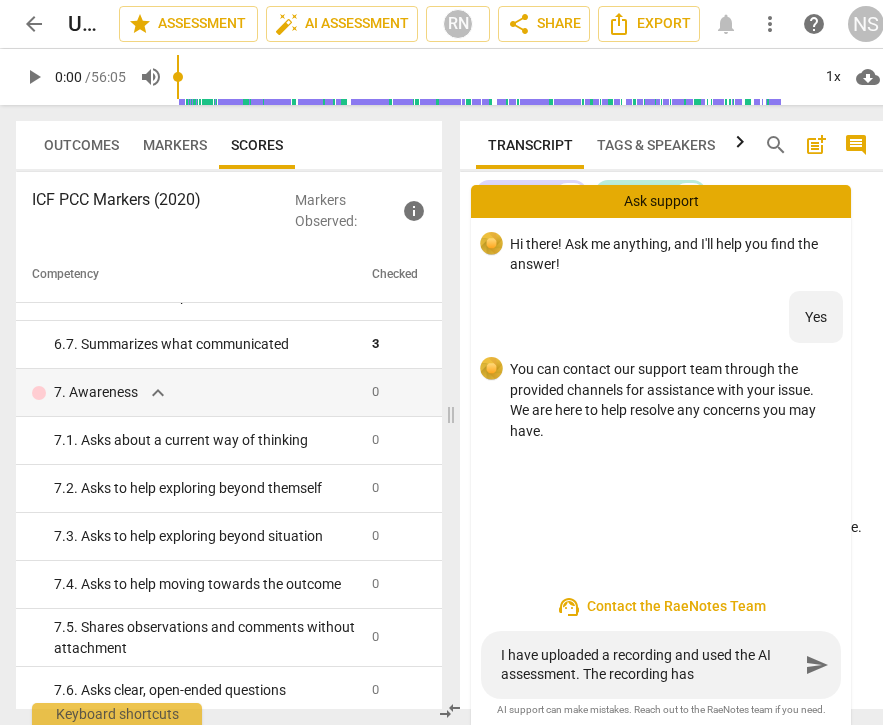 type on "I have uploaded a recording and used the AI assessment. The recording has" 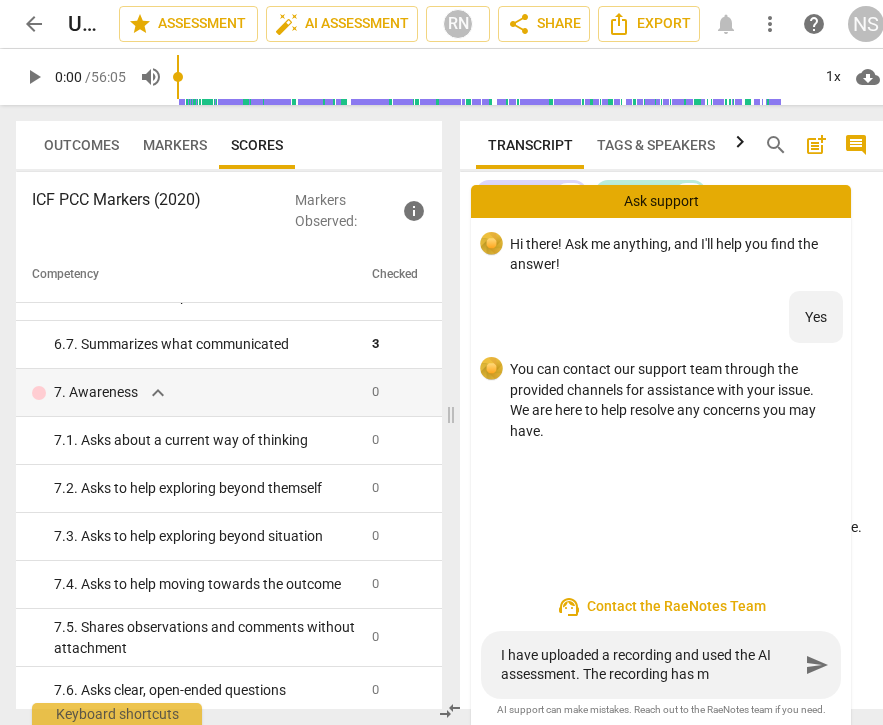 type on "I have uploaded a recording and used the AI assessment. The recording has ma" 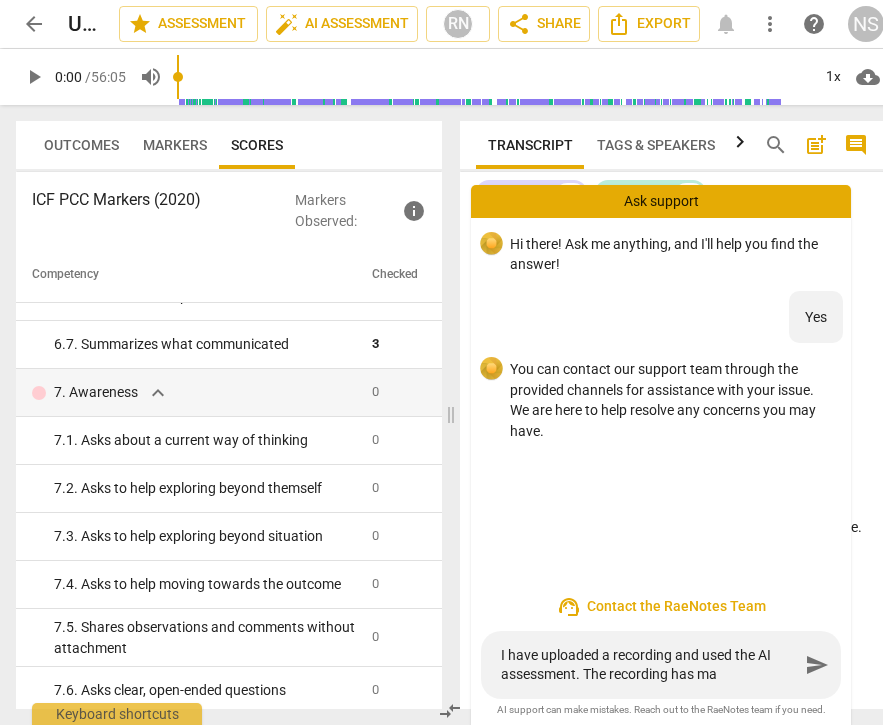type on "I have uploaded a recording and used the AI assessment. The recording has man" 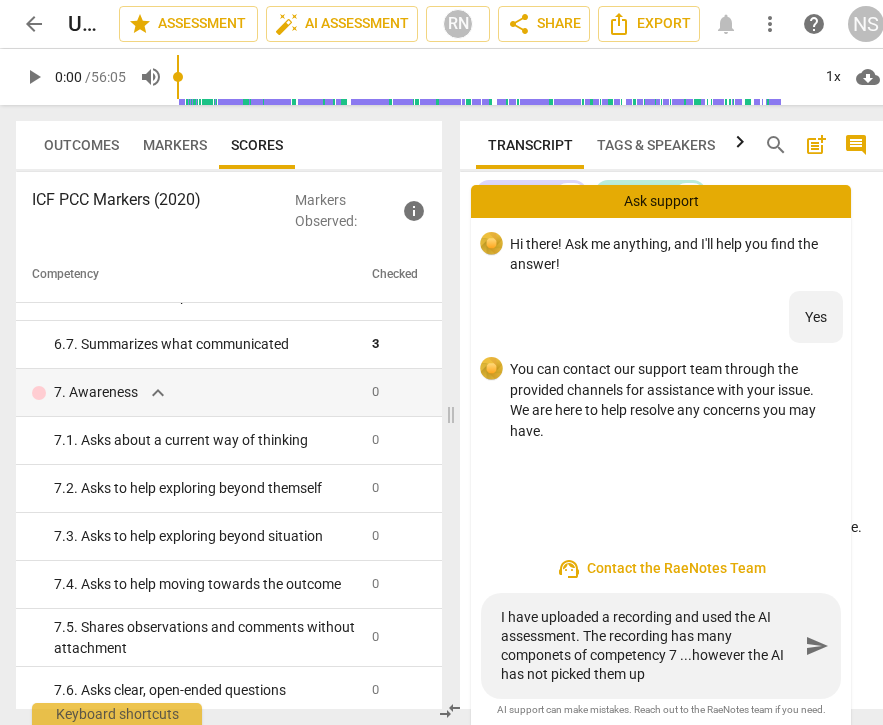 scroll, scrollTop: 65, scrollLeft: 0, axis: vertical 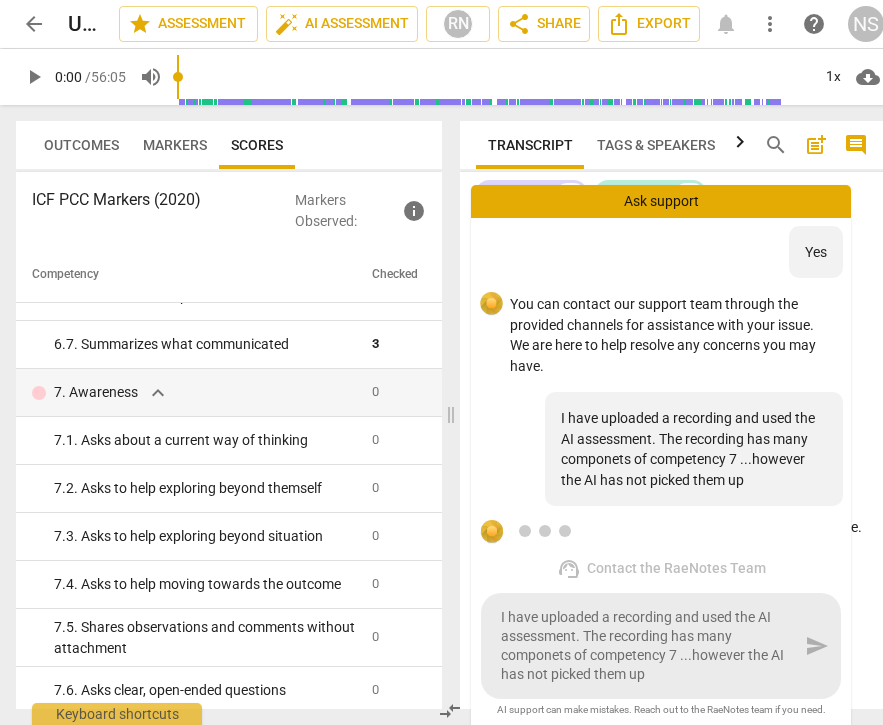 click on "I have uploaded a recording and used the AI assessment. The recording has many componets of competency 7 ...however the AI has not picked them up" at bounding box center [650, 646] 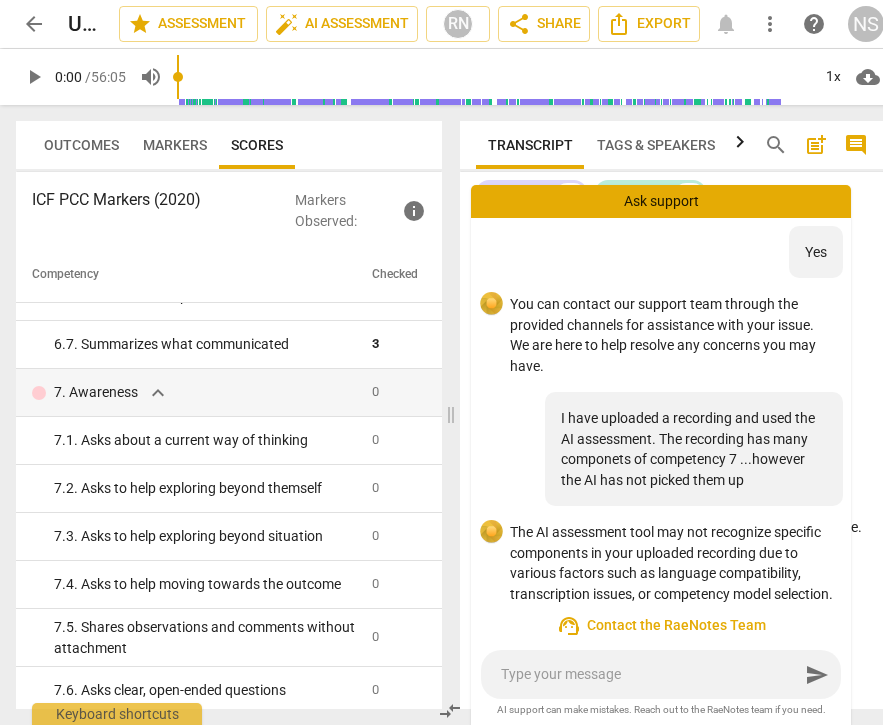 scroll, scrollTop: 240, scrollLeft: 0, axis: vertical 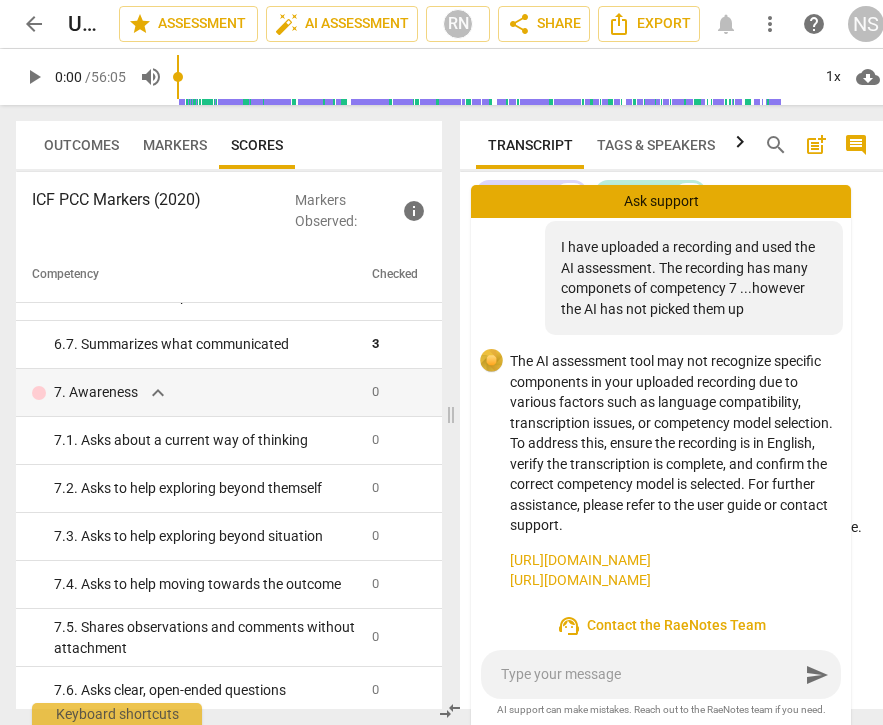 click on "support_agent    Contact the RaeNotes Team" at bounding box center (661, 626) 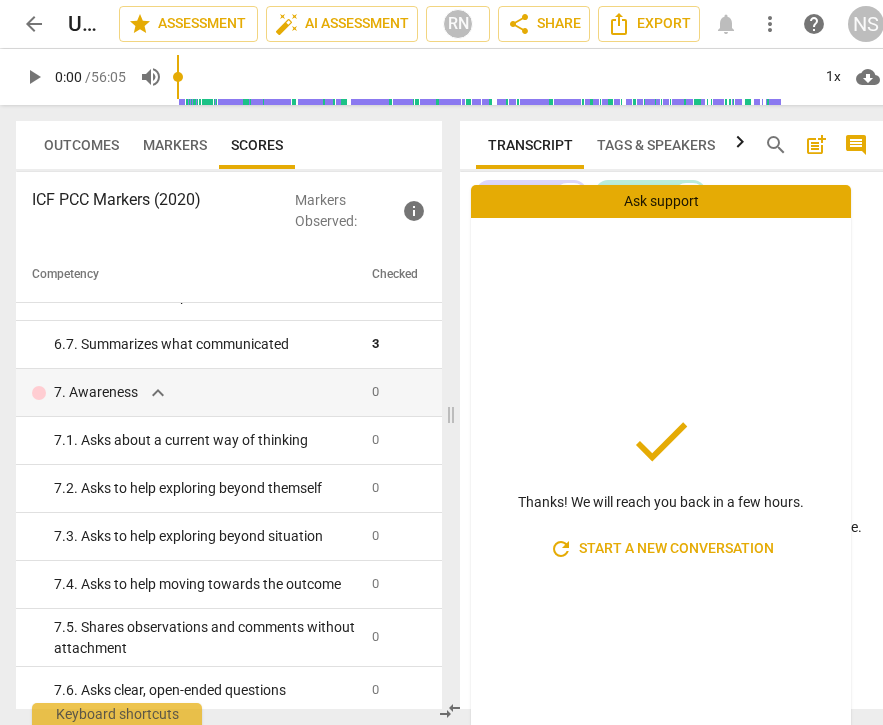 click on "Tags & Speakers" at bounding box center [656, 145] 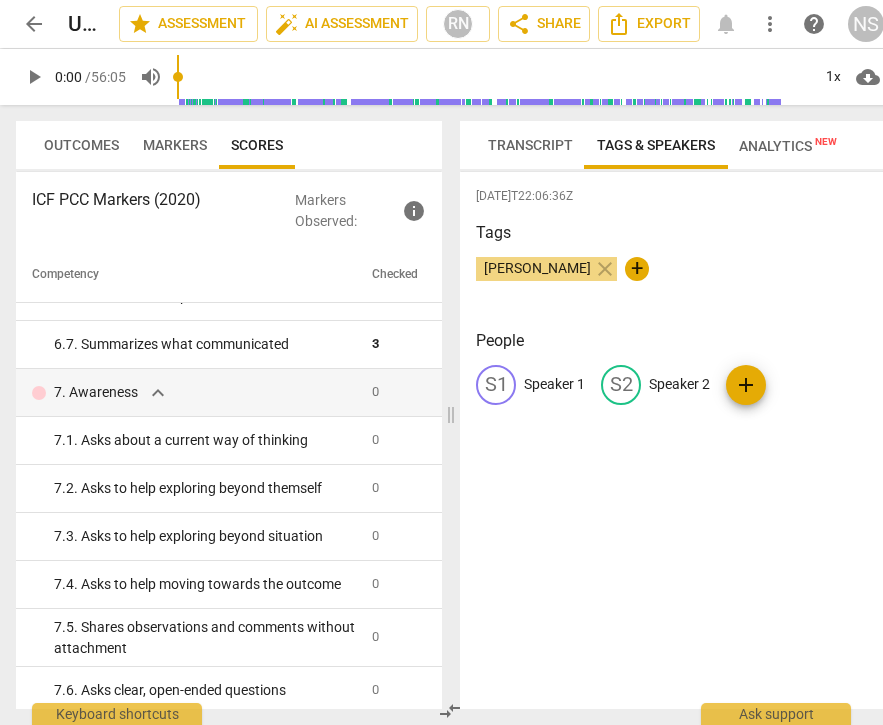 click on "Transcript" at bounding box center (530, 145) 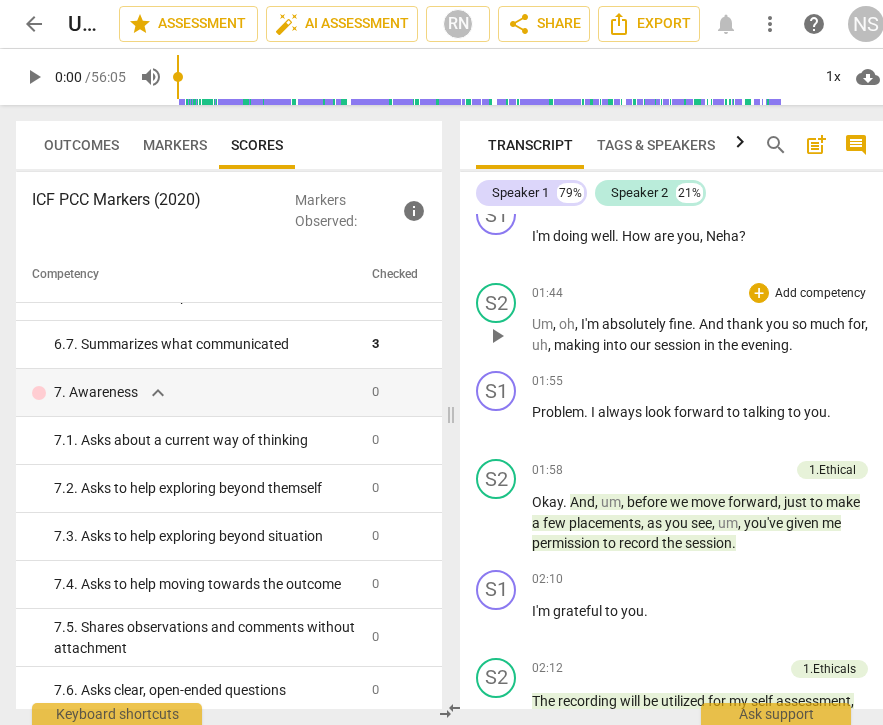 scroll, scrollTop: 1263, scrollLeft: 0, axis: vertical 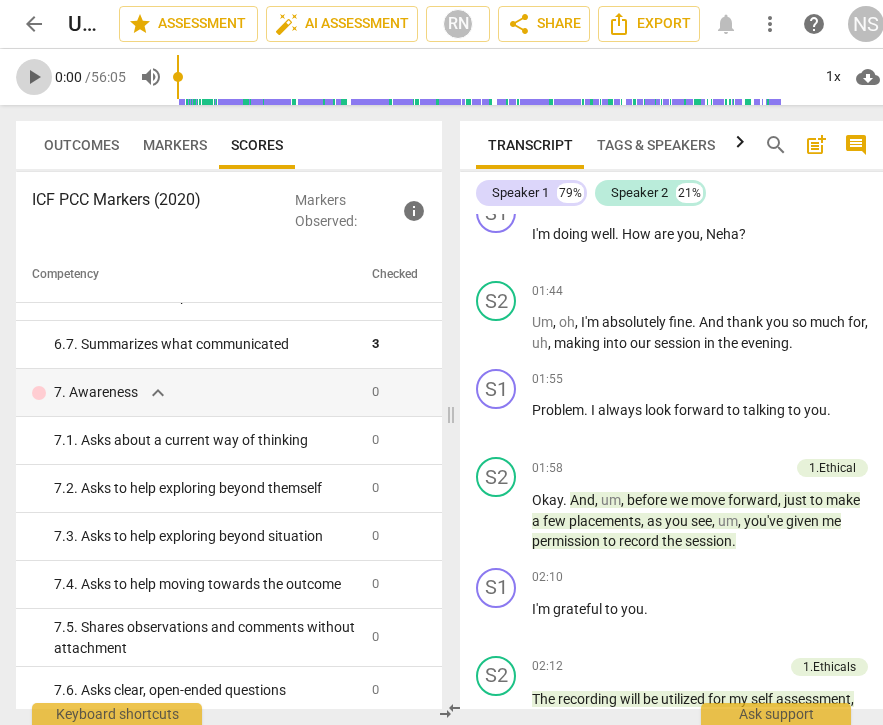 click on "play_arrow" at bounding box center (34, 77) 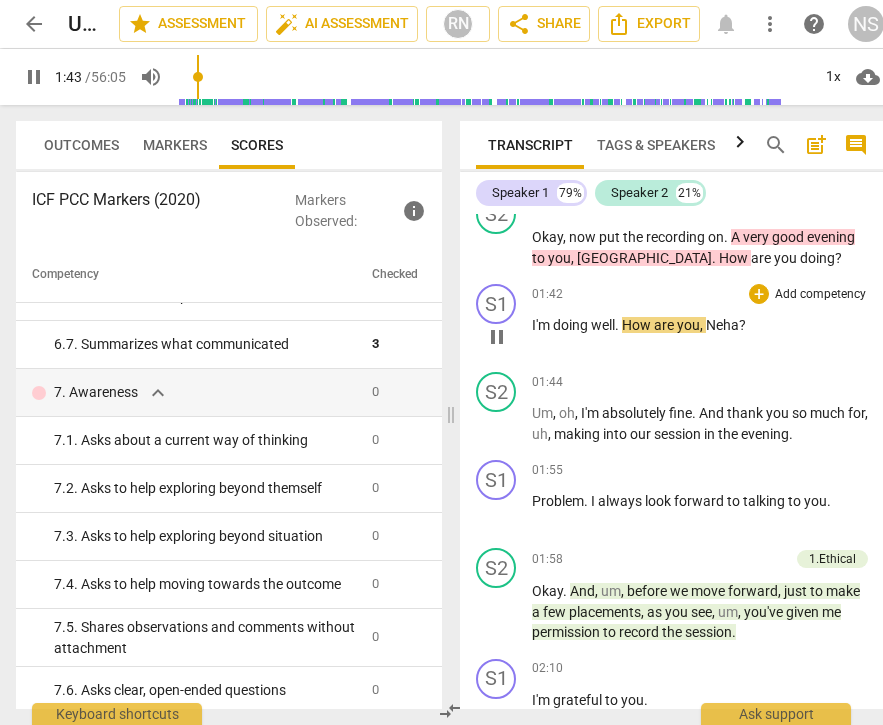 scroll, scrollTop: 1176, scrollLeft: 0, axis: vertical 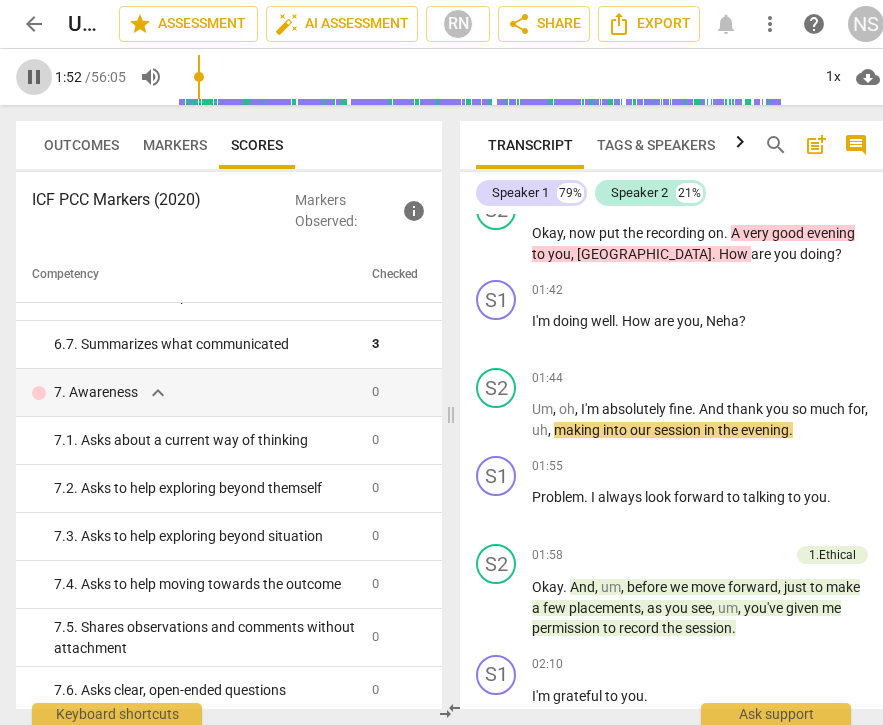 click on "pause" at bounding box center [34, 77] 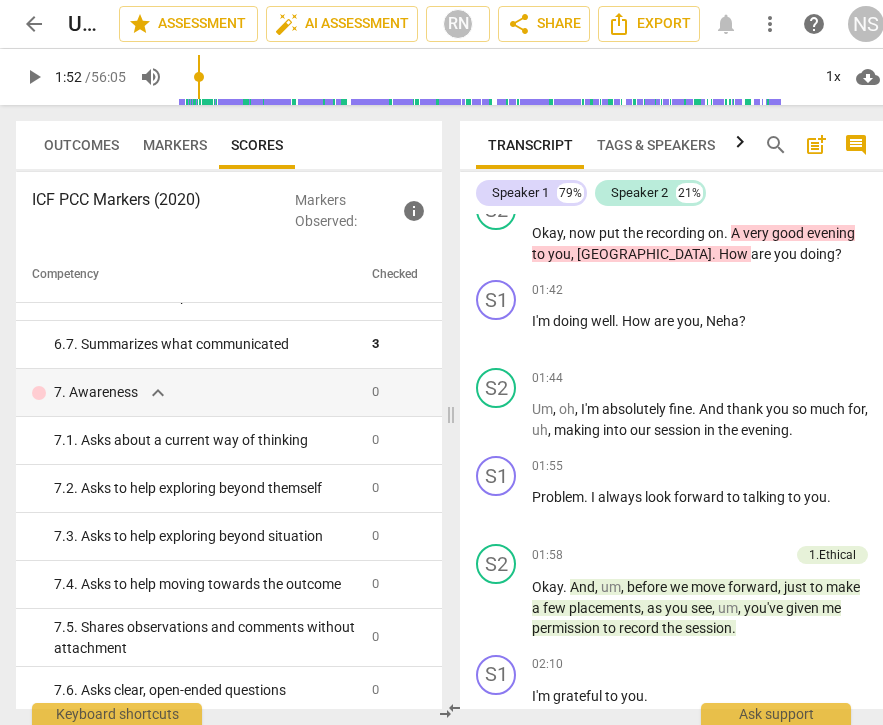 click on "play_arrow" at bounding box center (34, 77) 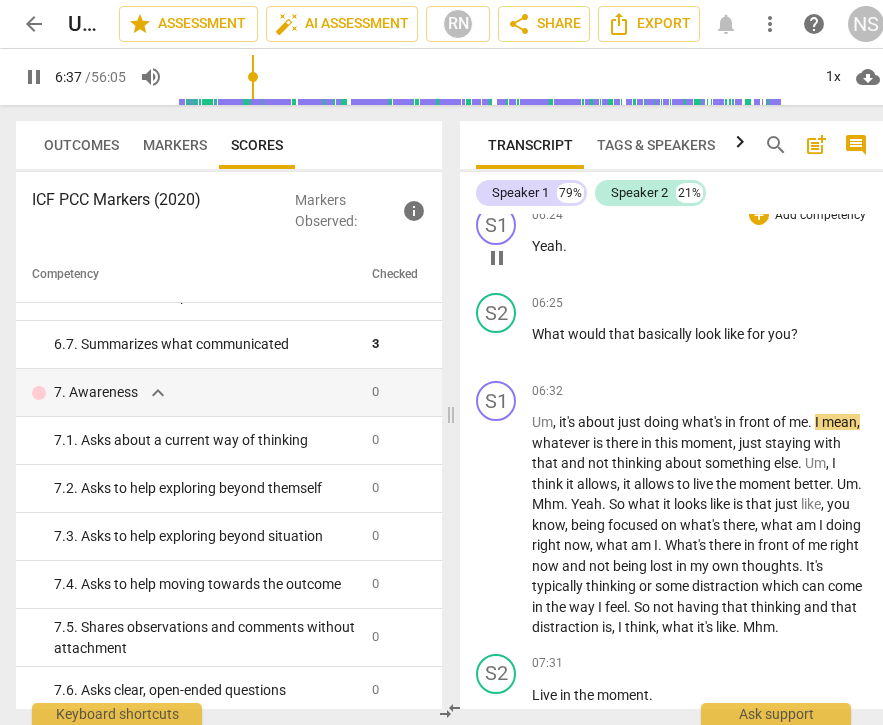 scroll, scrollTop: 3447, scrollLeft: 0, axis: vertical 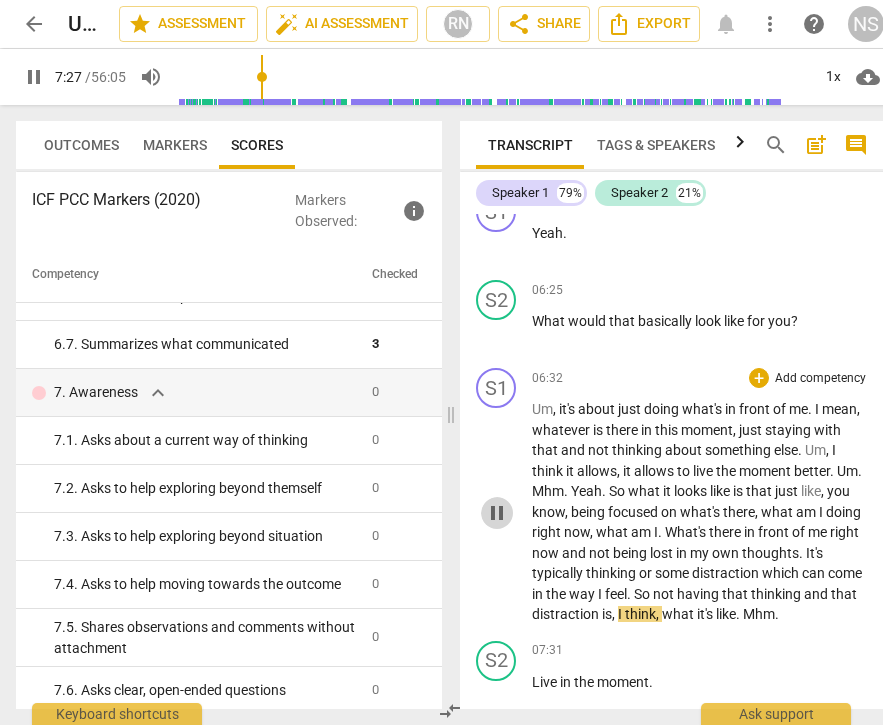 click on "pause" at bounding box center [497, 513] 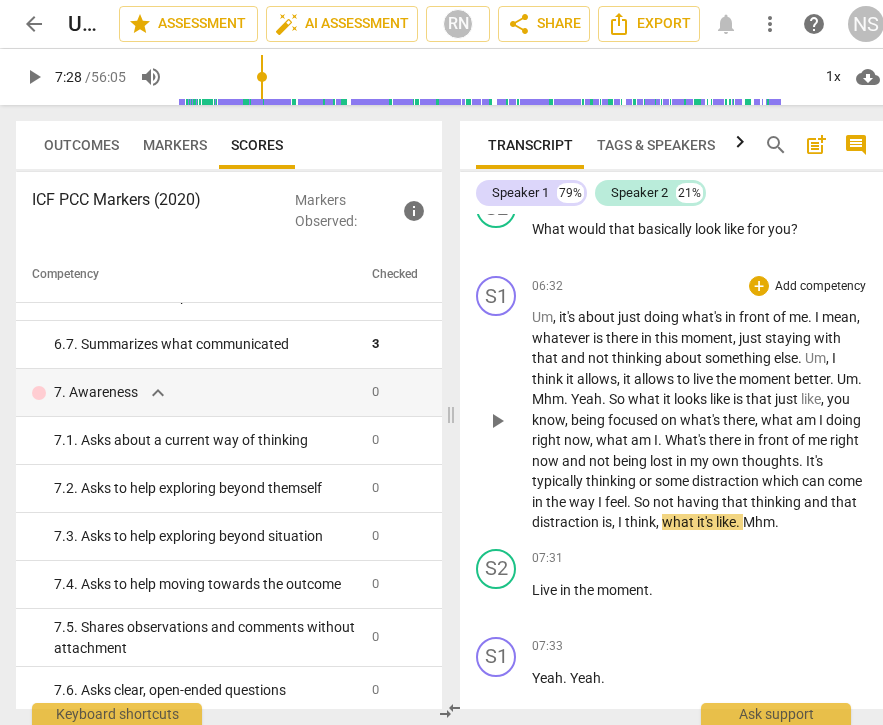 scroll, scrollTop: 3544, scrollLeft: 0, axis: vertical 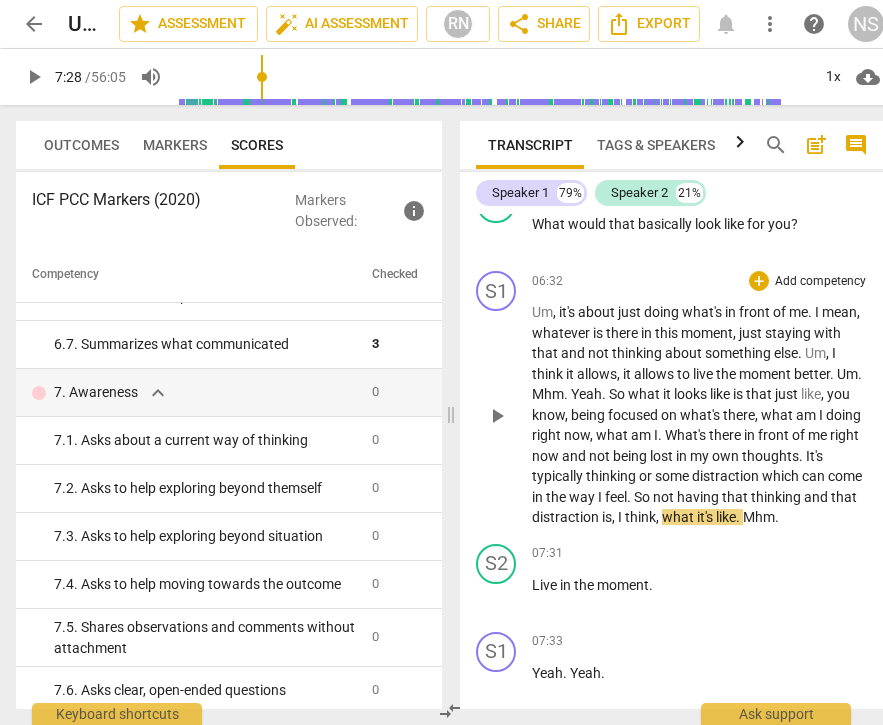 click on "play_arrow" at bounding box center [497, 416] 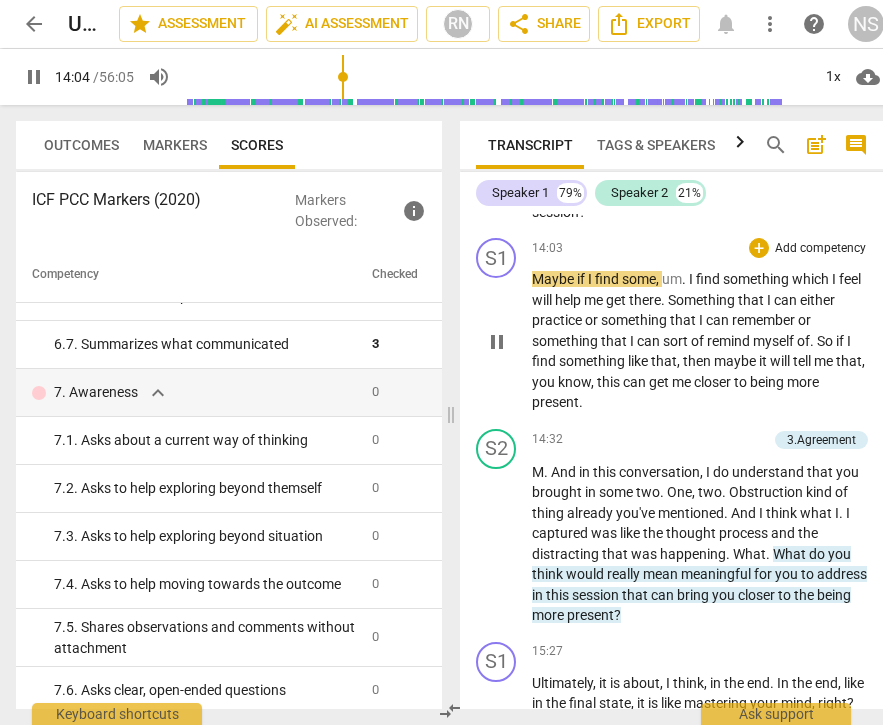 scroll, scrollTop: 6550, scrollLeft: 0, axis: vertical 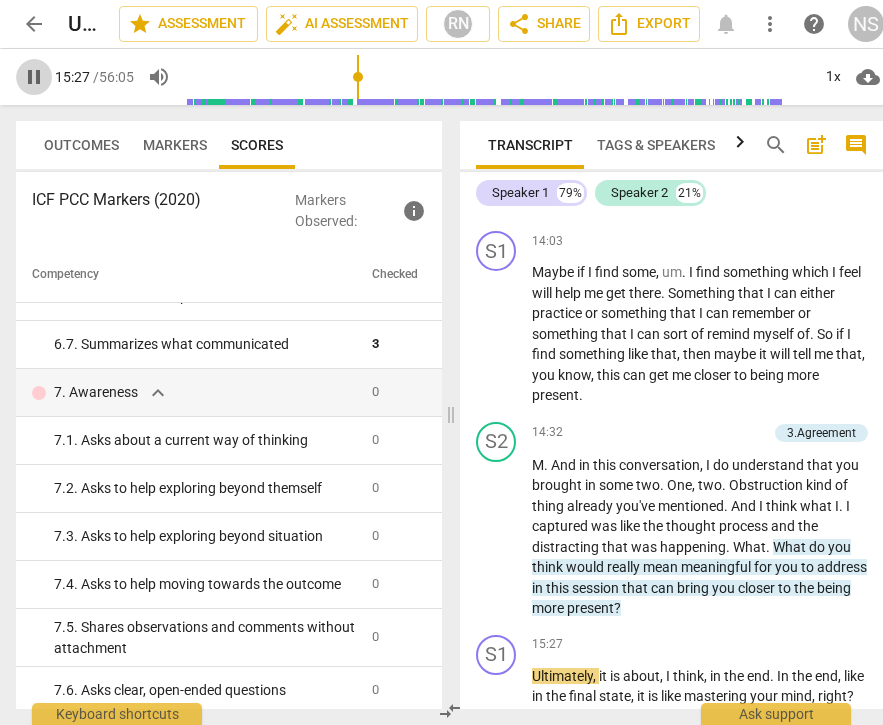 click on "pause" at bounding box center [34, 77] 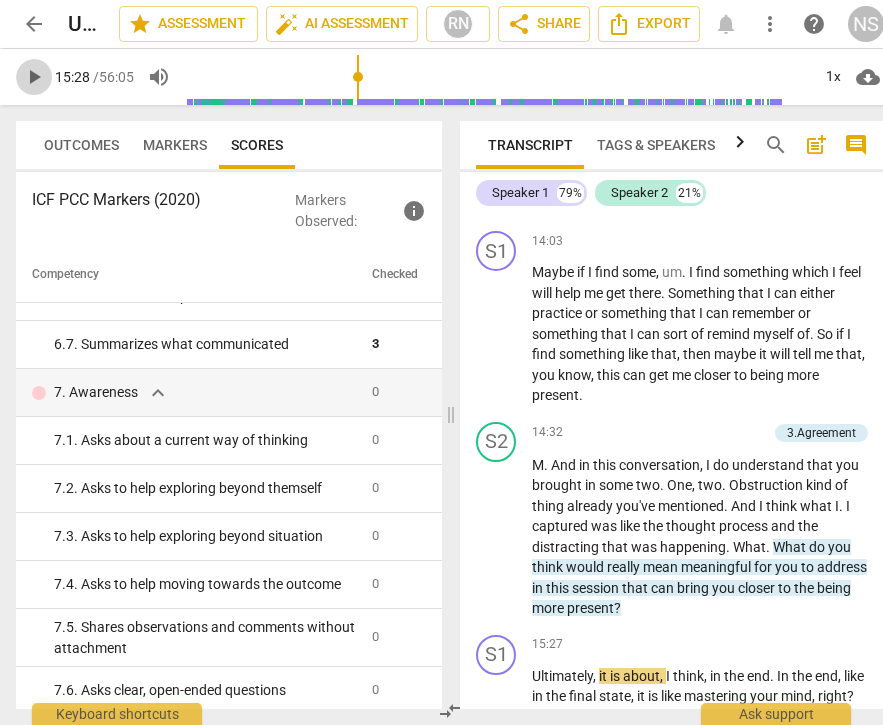 click on "play_arrow" at bounding box center (34, 77) 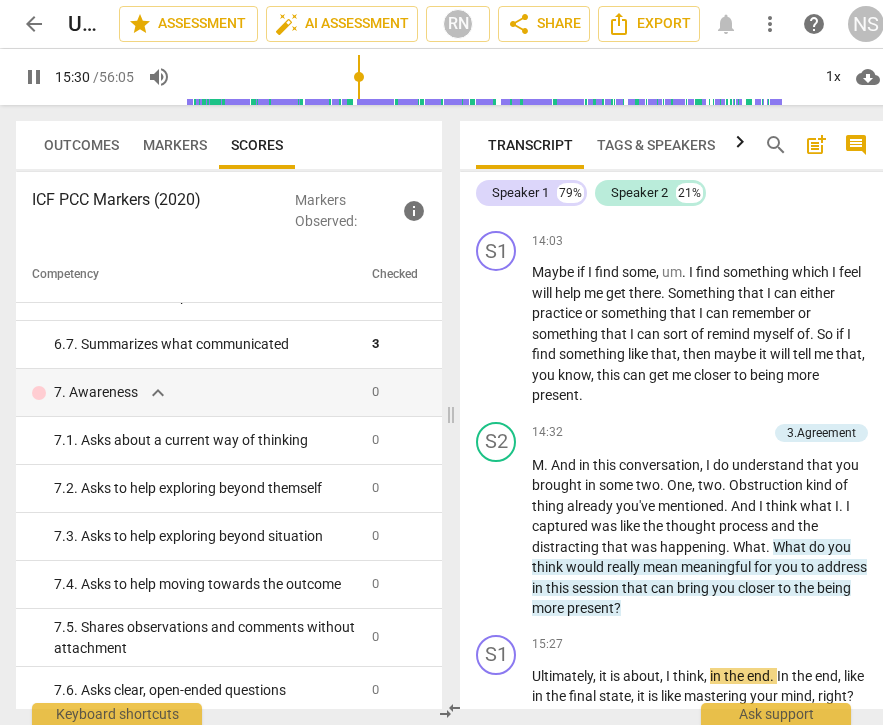 scroll, scrollTop: 0, scrollLeft: 0, axis: both 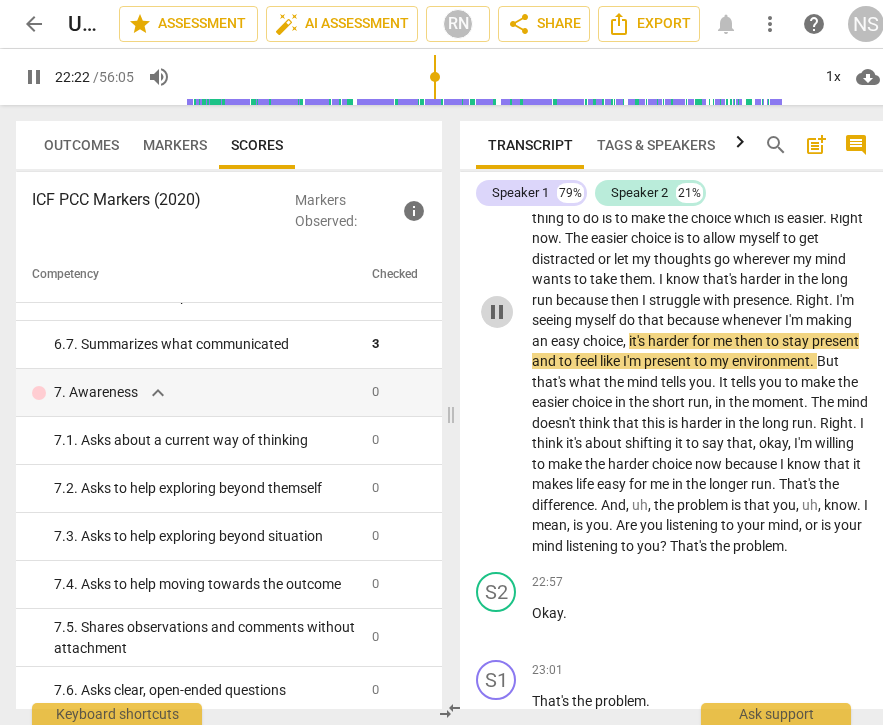 click on "pause" at bounding box center (497, 312) 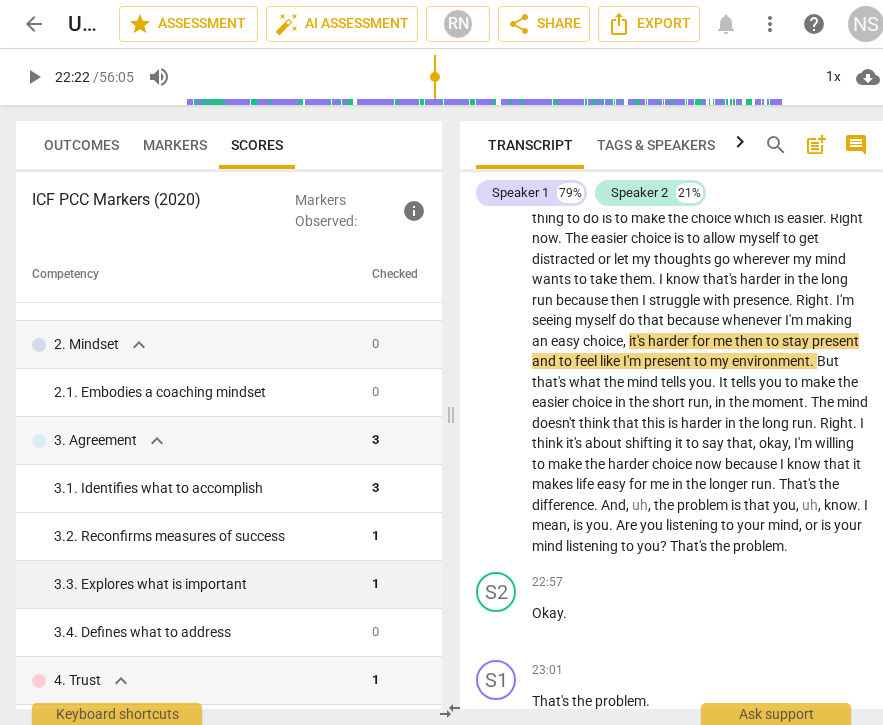 scroll, scrollTop: 75, scrollLeft: 0, axis: vertical 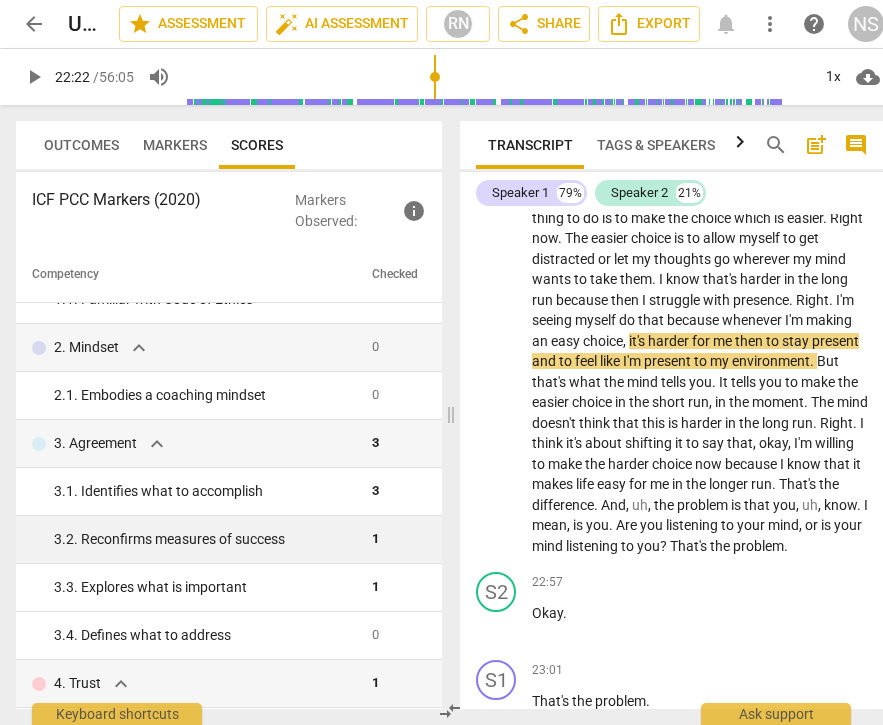 click on "1" at bounding box center (395, 540) 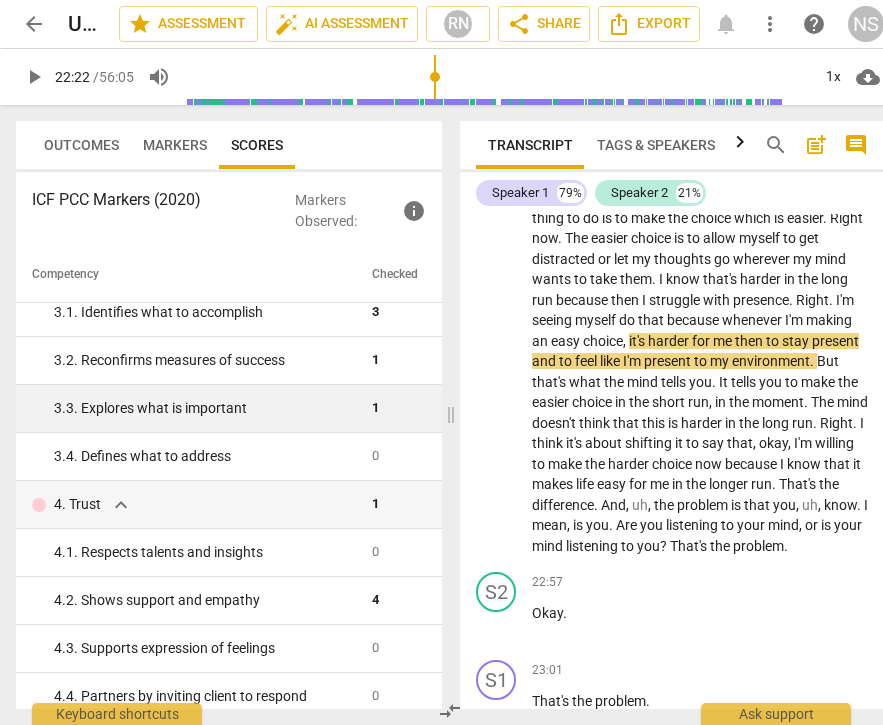 scroll, scrollTop: 256, scrollLeft: 0, axis: vertical 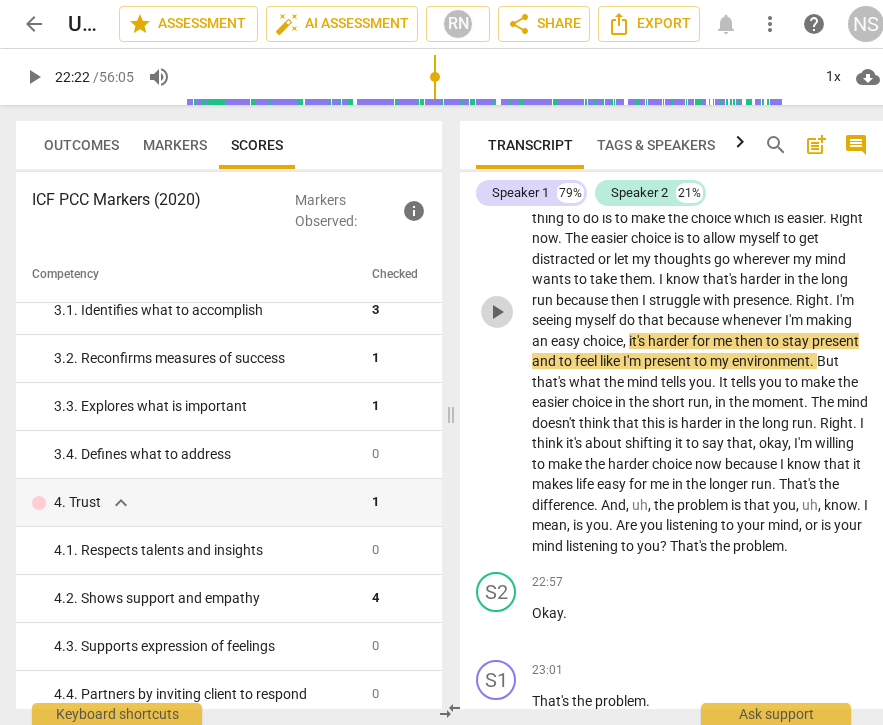 click on "play_arrow" at bounding box center (497, 312) 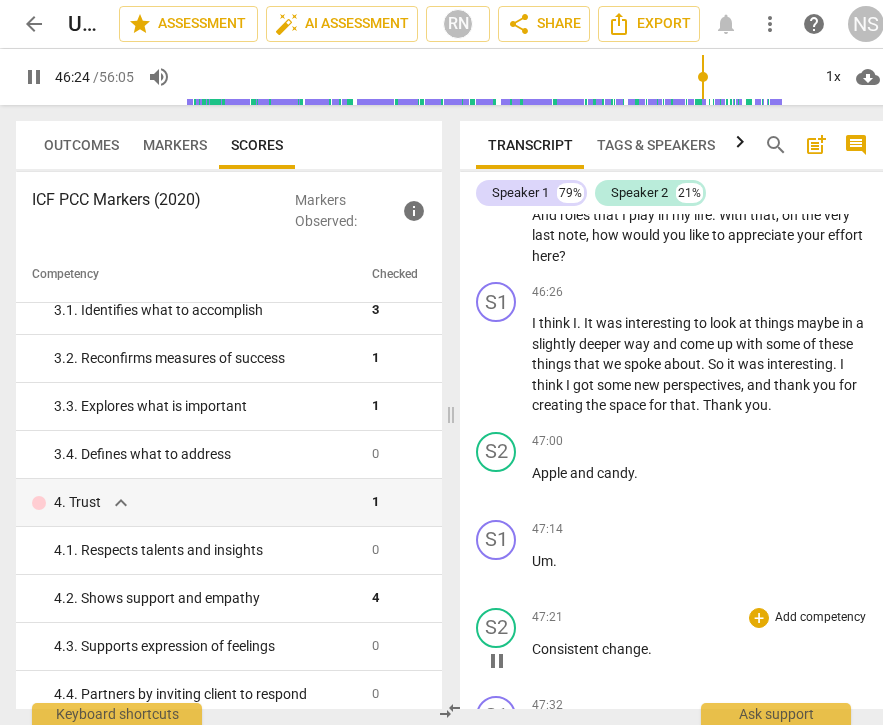 scroll, scrollTop: 18837, scrollLeft: 0, axis: vertical 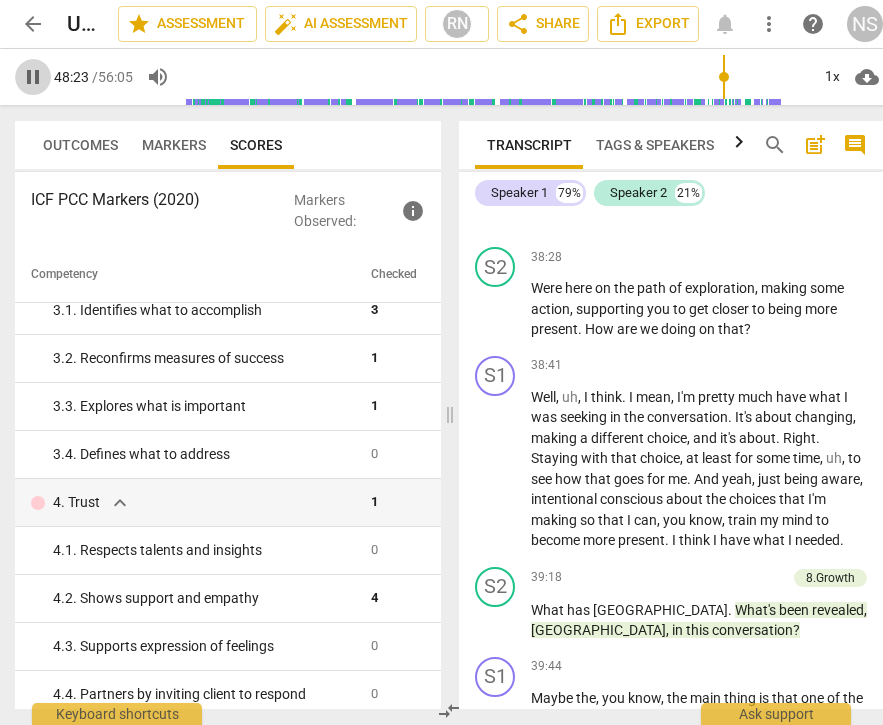 click on "pause" at bounding box center (33, 77) 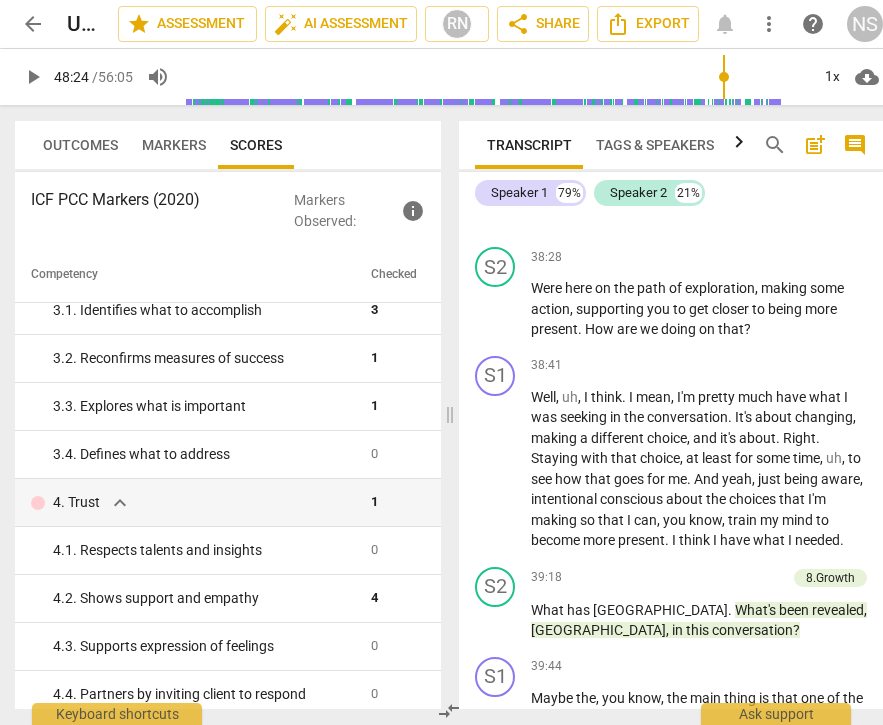 scroll, scrollTop: 19660, scrollLeft: 0, axis: vertical 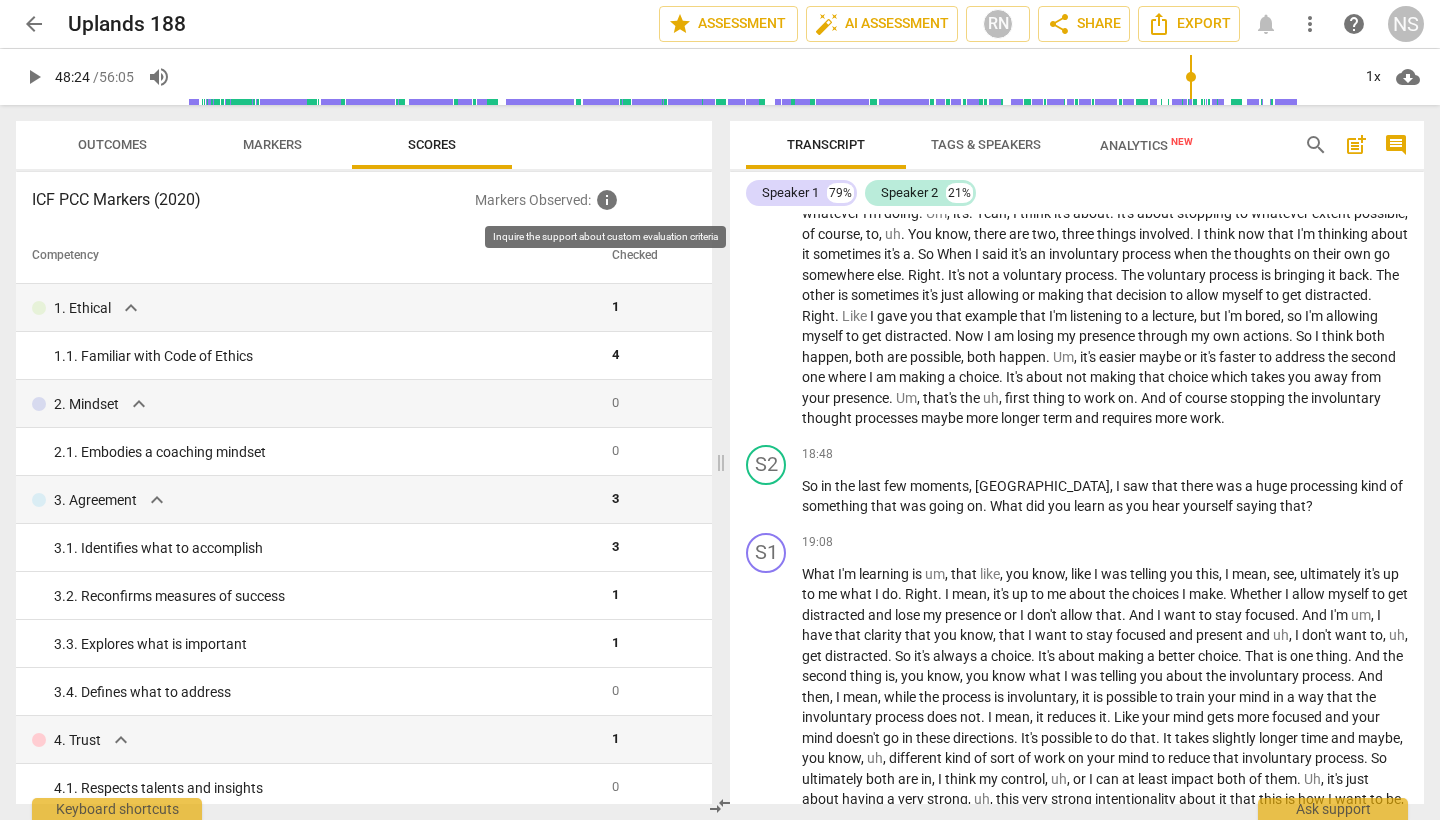 click on "info" at bounding box center [607, 200] 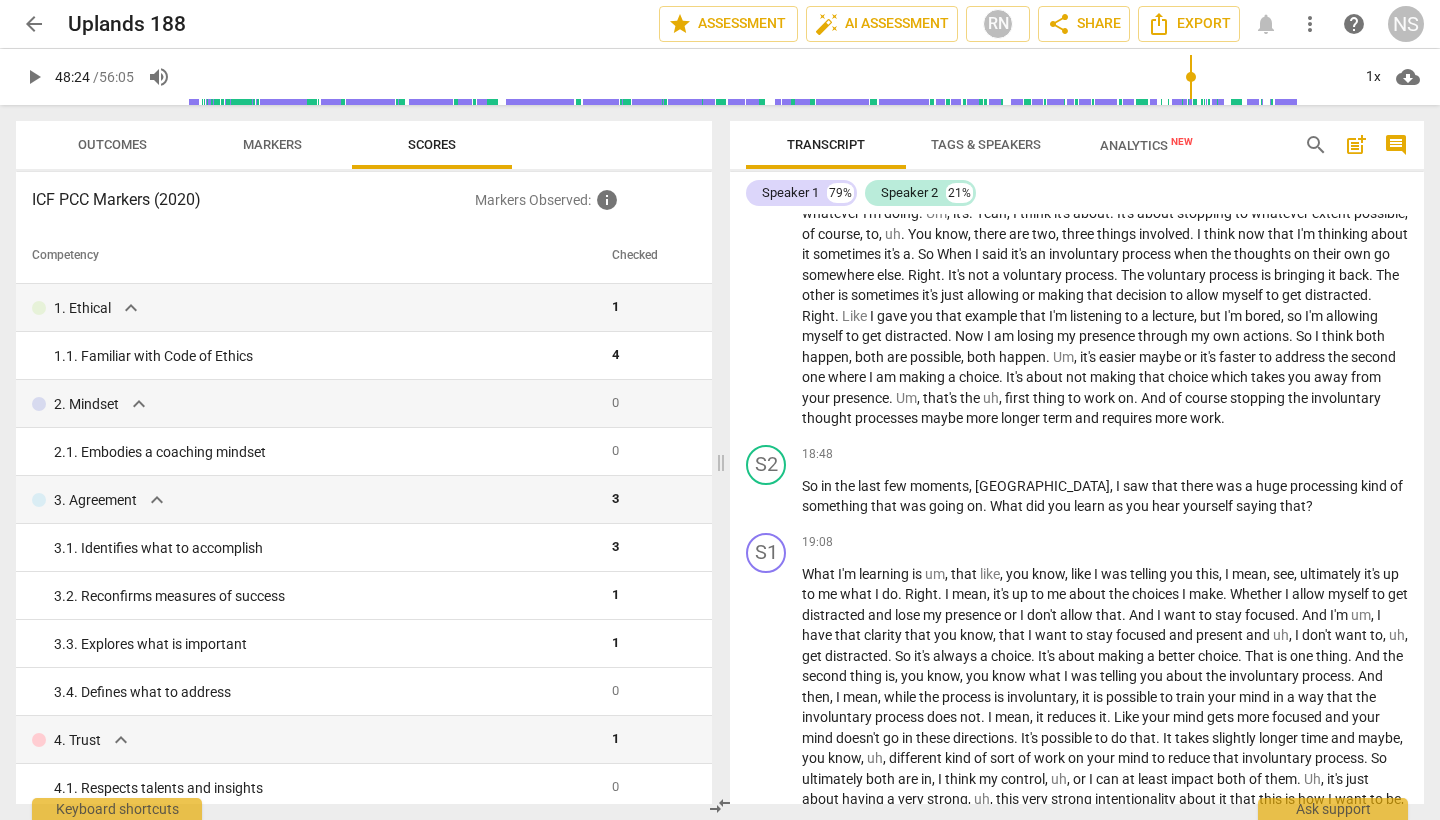 click on "Markers Observed : info" at bounding box center (585, 200) 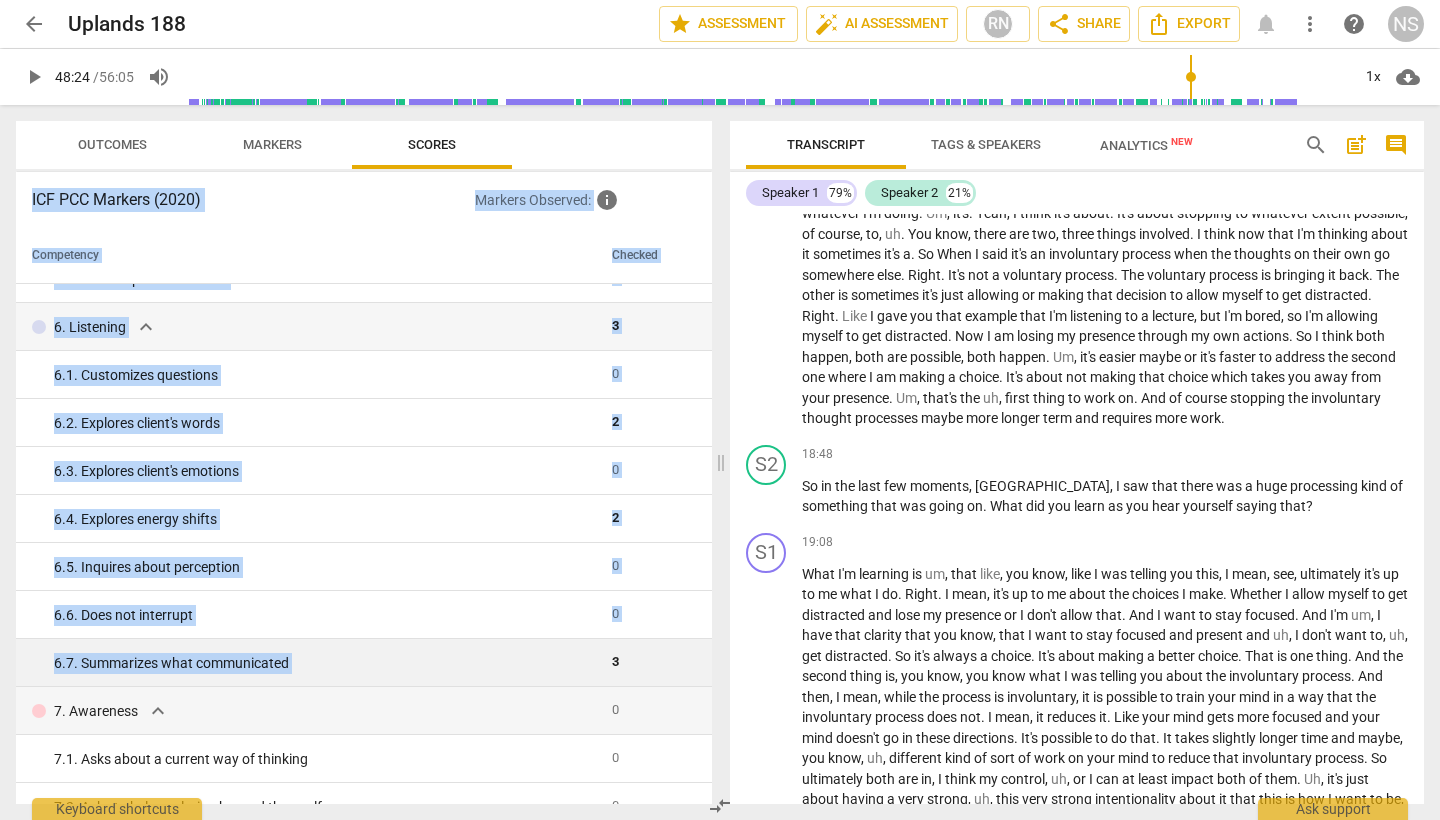 scroll, scrollTop: 957, scrollLeft: 0, axis: vertical 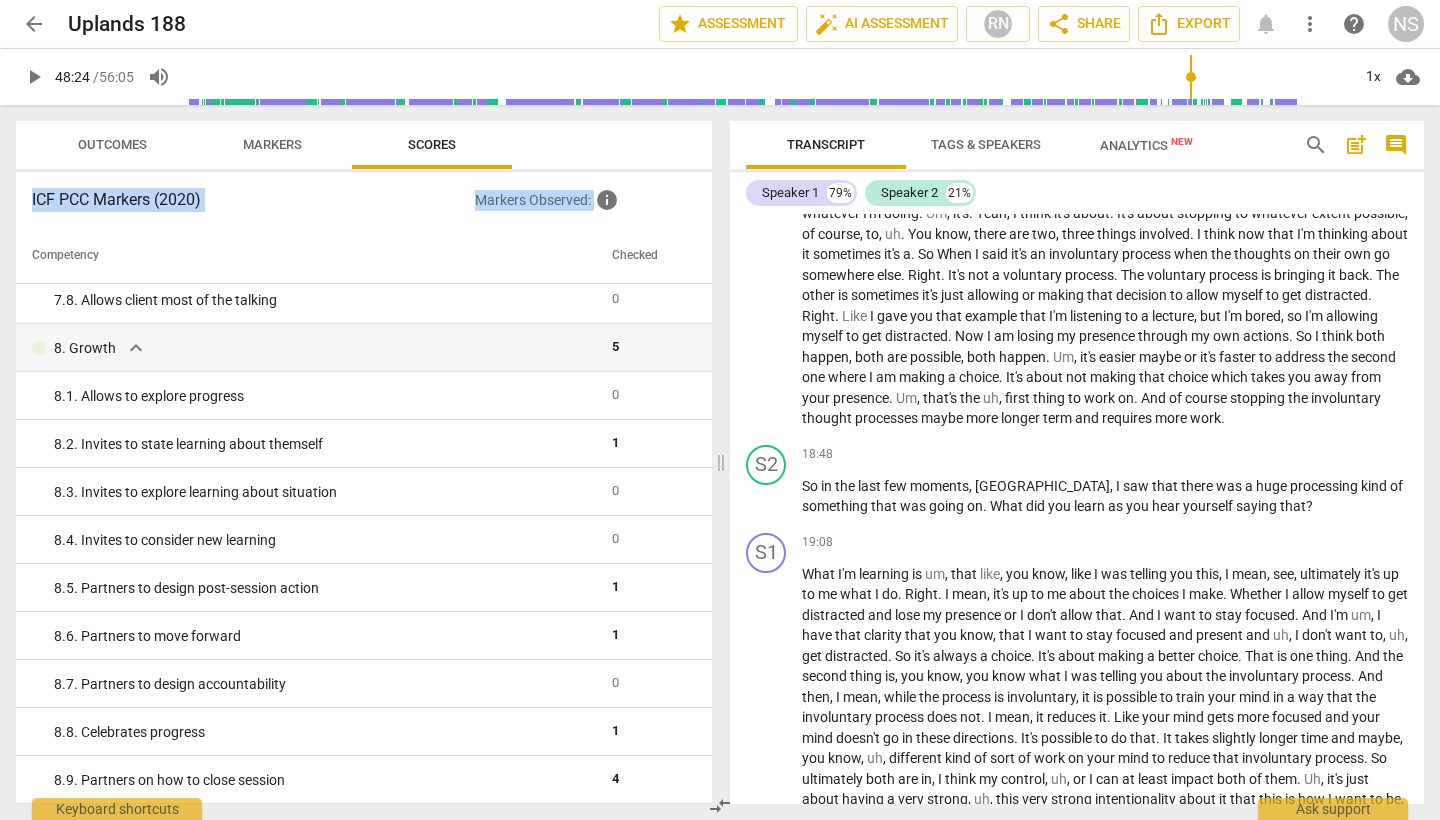 drag, startPoint x: 34, startPoint y: 196, endPoint x: 680, endPoint y: 819, distance: 897.4659 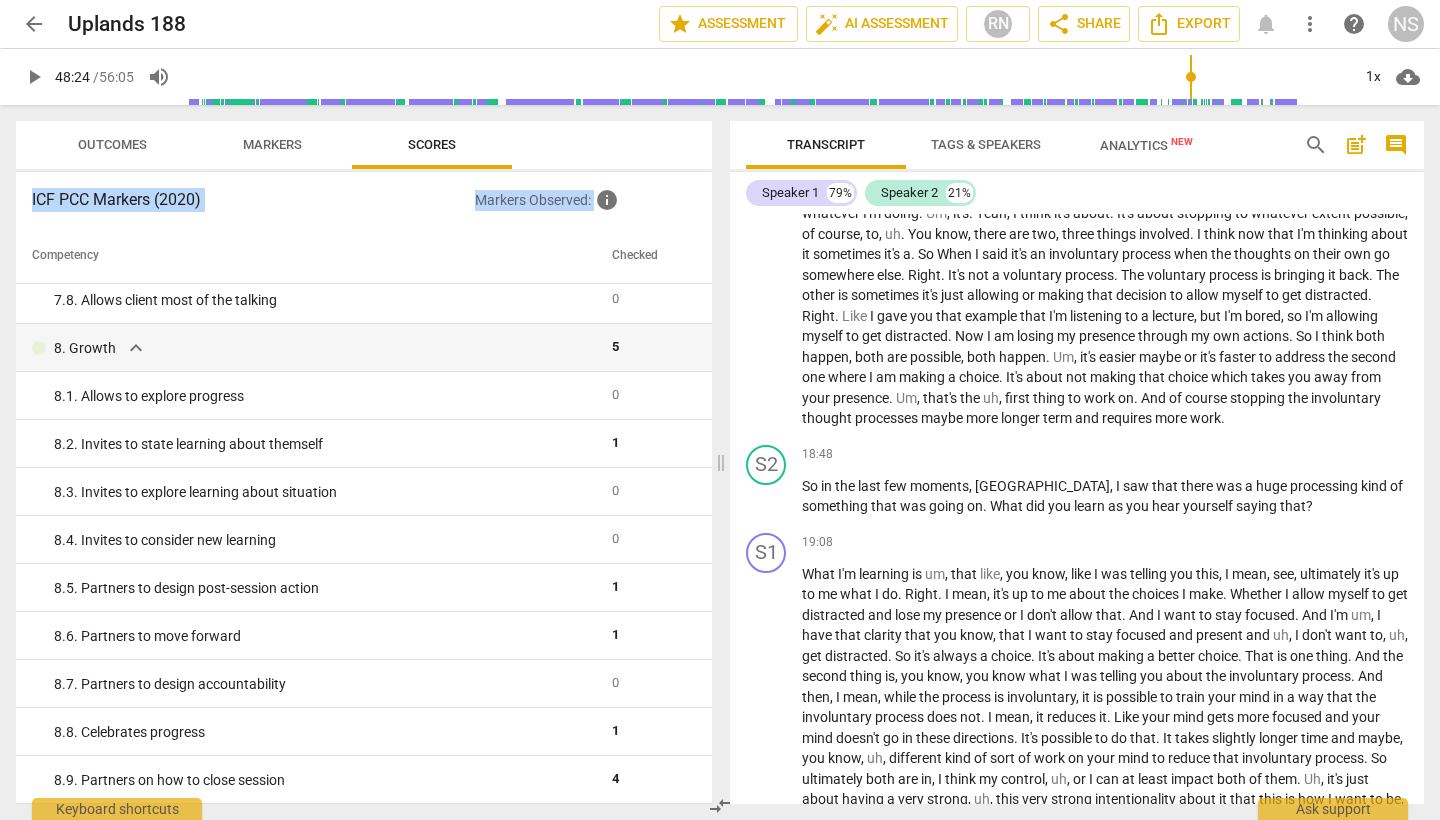 click on "arrow_back Uplands 188 edit star    Assessment   auto_fix_high    AI Assessment RN share    Share    Export notifications more_vert help NS play_arrow 48:24   /  56:05 volume_up 1x cloud_download Outcomes Markers Scores ICF PCC Markers (2020) Markers Observed : info Competency Checked 1. Ethical expand_more 1     1. 1. Familiar with Code of Ethics 4     2. Mindset expand_more 0     2. 1. Embodies a coaching mindset 0     3. Agreement expand_more 3     3. 1. Identifies what to accomplish 3     3. 2. Reconfirms measures of success 1     3. 3. Explores what is important 1     3. 4. Defines what to address 0     4. Trust expand_more 1     4. 1. Respects talents and insights 0     4. 2. Shows support and empathy 4     4. 3. Supports expression of feelings 0     4. 4. Partners by inviting client to respond 0     5. Presence expand_more 1     5. 1. Responds to the whole person (the who) 0     5. 2. Responds to what to accomplish (the what) 0     5. 3. Supports client to choose what happens 0     5." at bounding box center (720, 0) 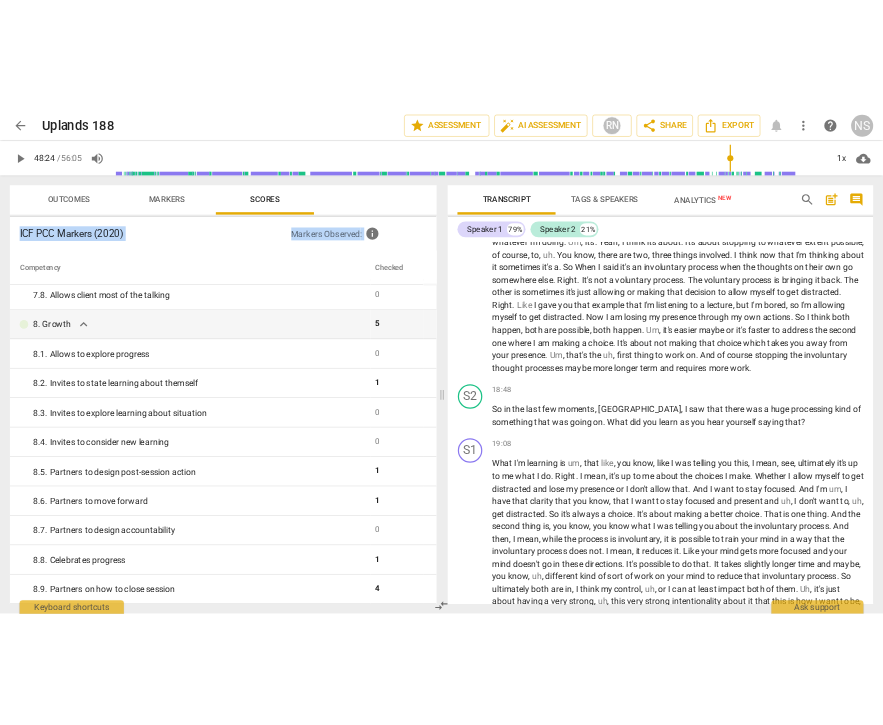 scroll, scrollTop: 0, scrollLeft: 0, axis: both 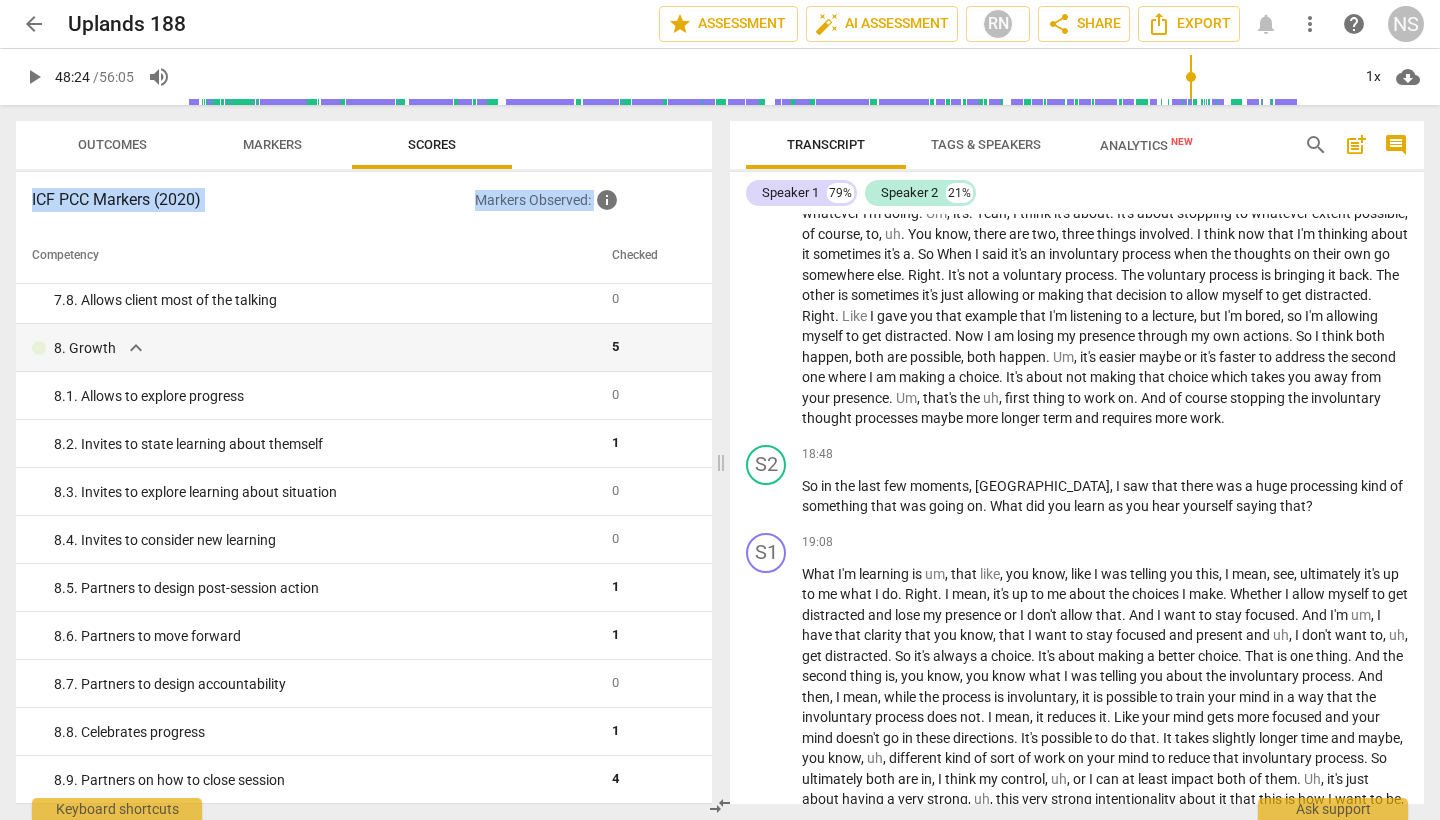 copy on "ICF PCC Markers (2020) Markers Observed : info" 